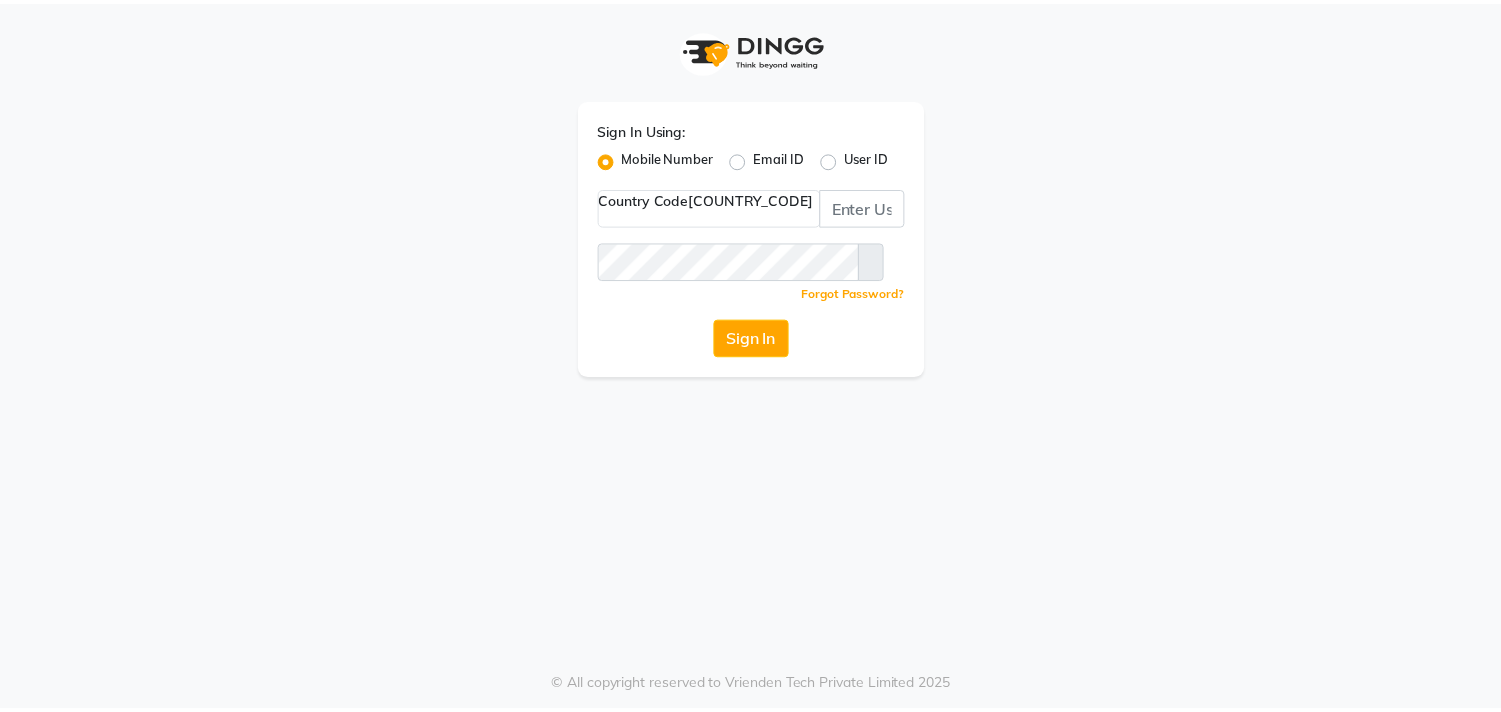 scroll, scrollTop: 0, scrollLeft: 0, axis: both 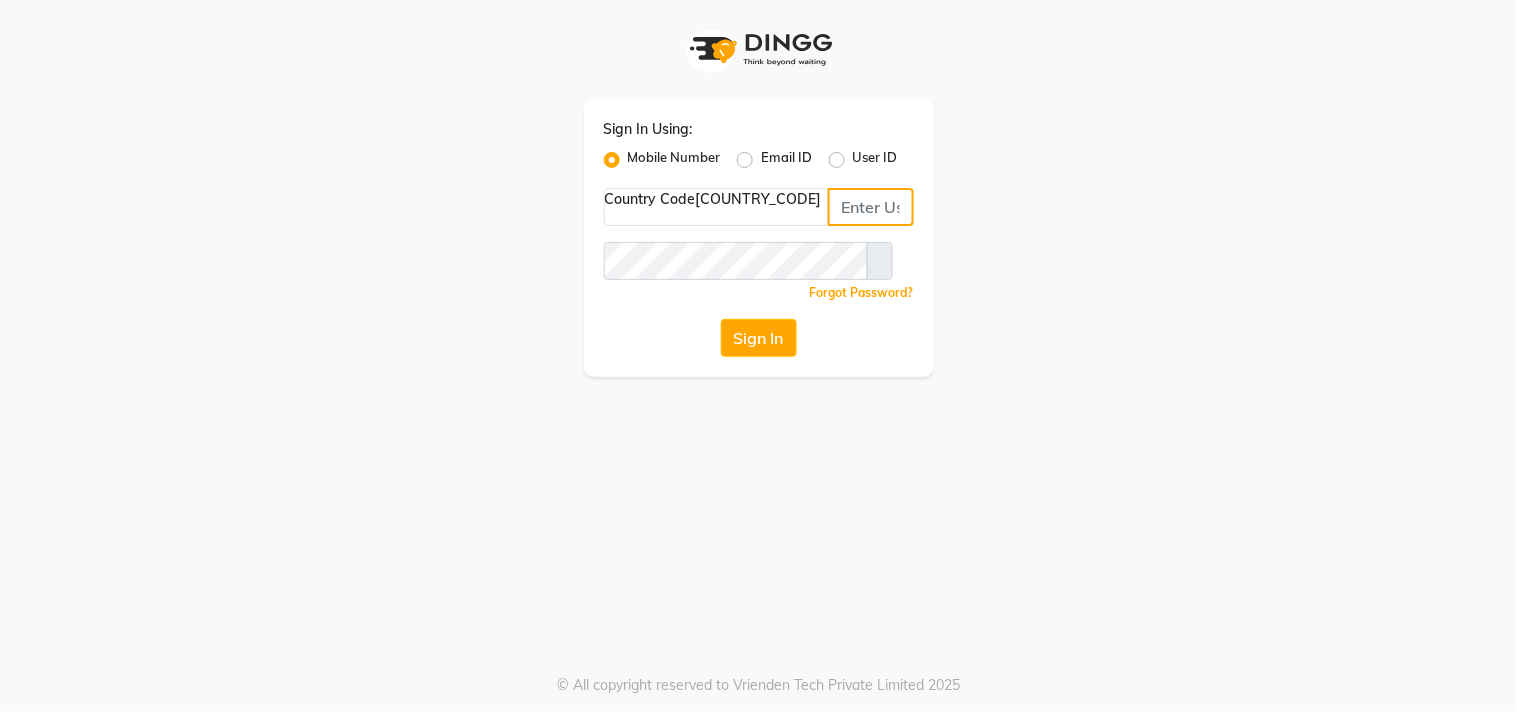 click at bounding box center (871, 207) 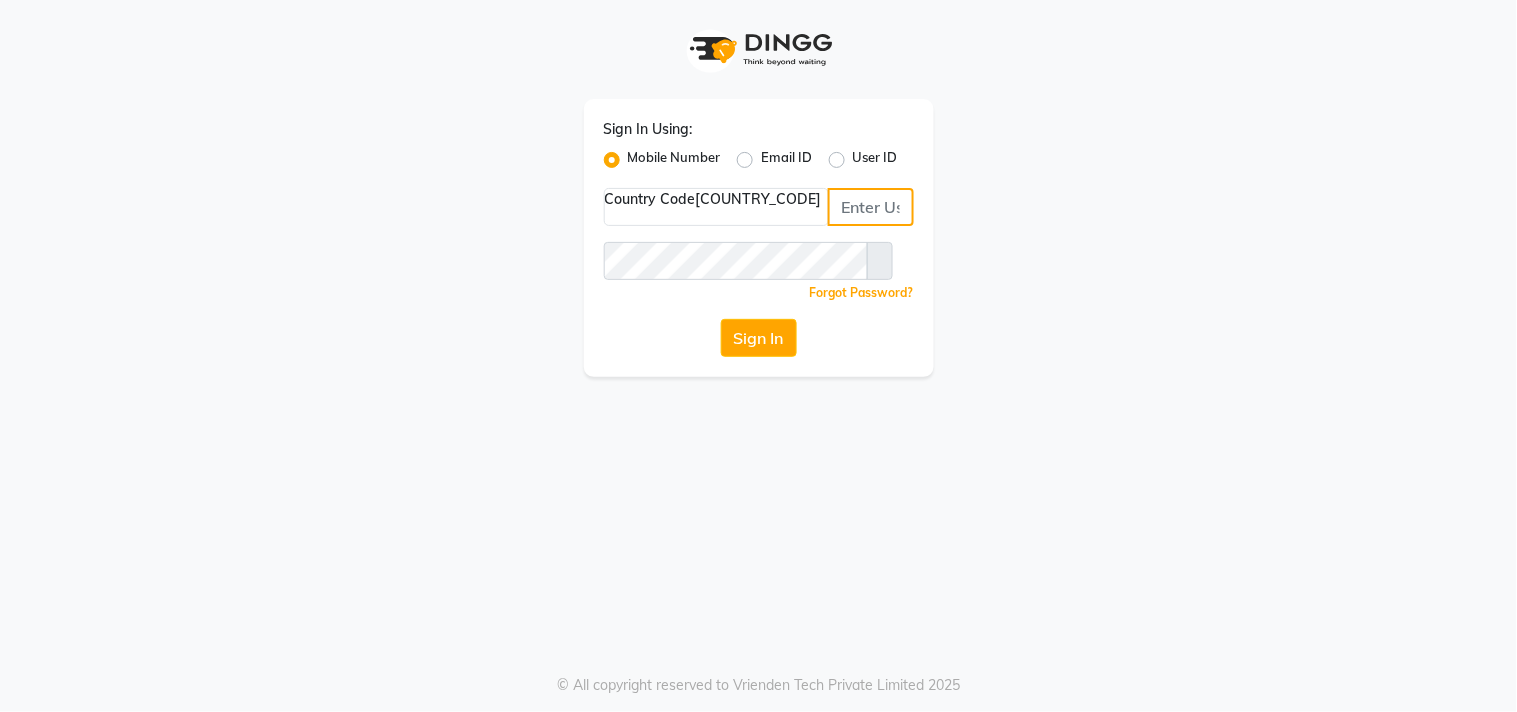 click at bounding box center [871, 207] 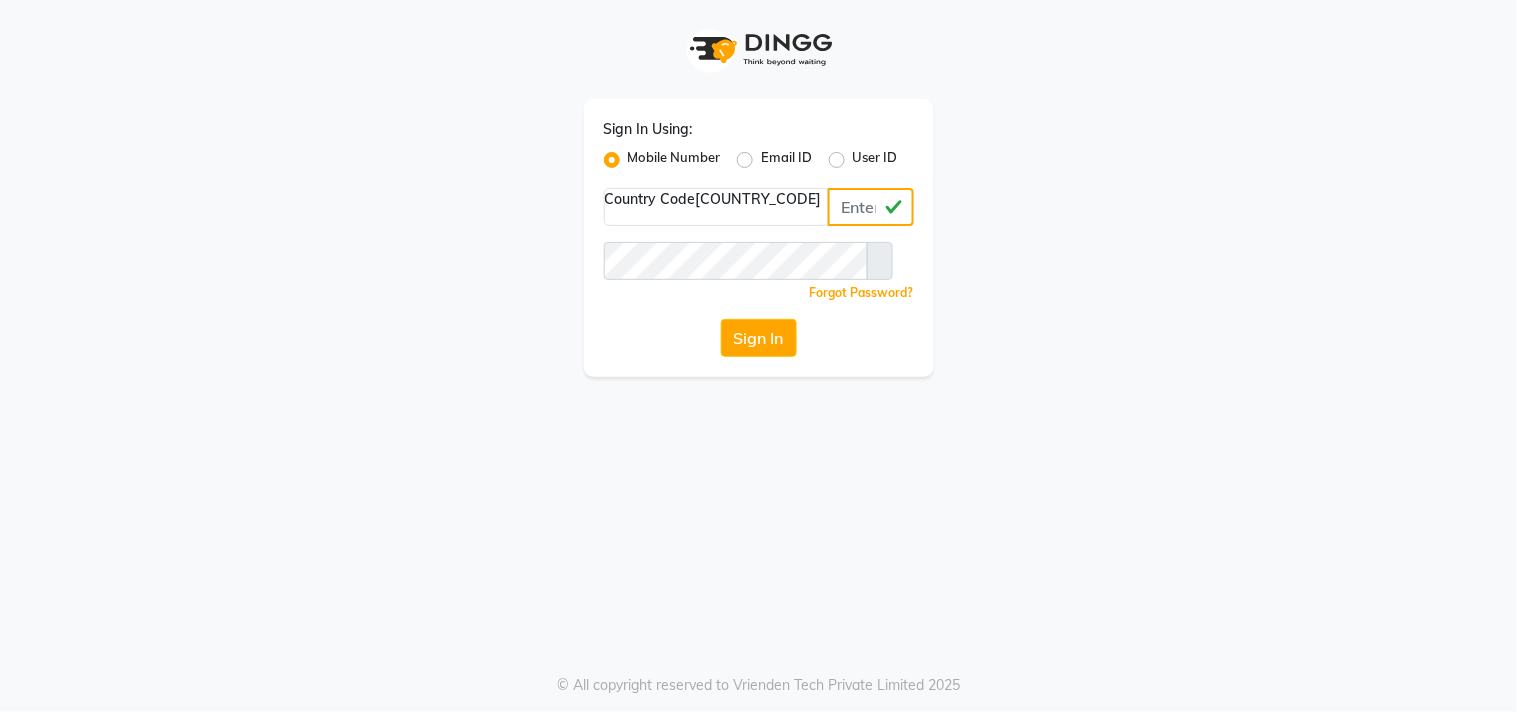 drag, startPoint x: 801, startPoint y: 196, endPoint x: 682, endPoint y: 196, distance: 119 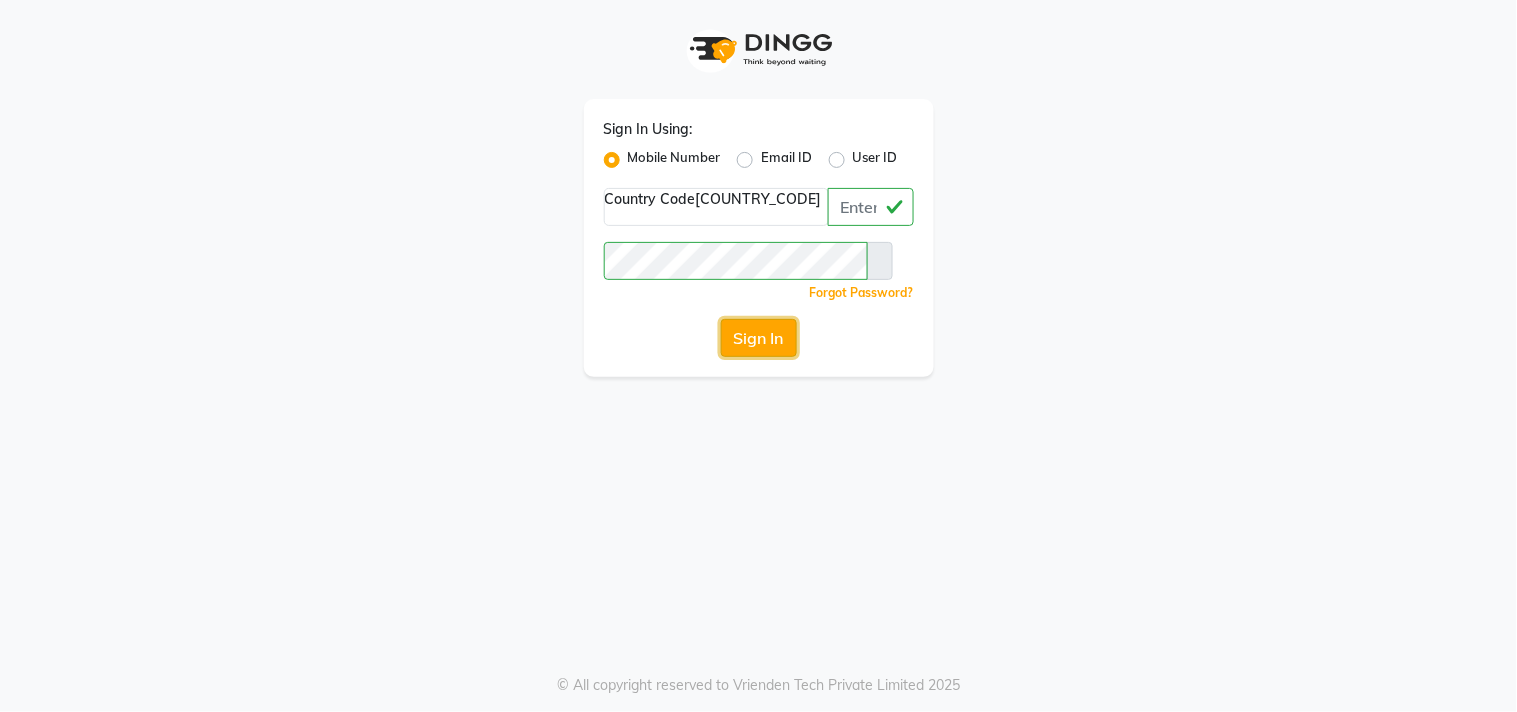 click on "Sign In" at bounding box center (759, 338) 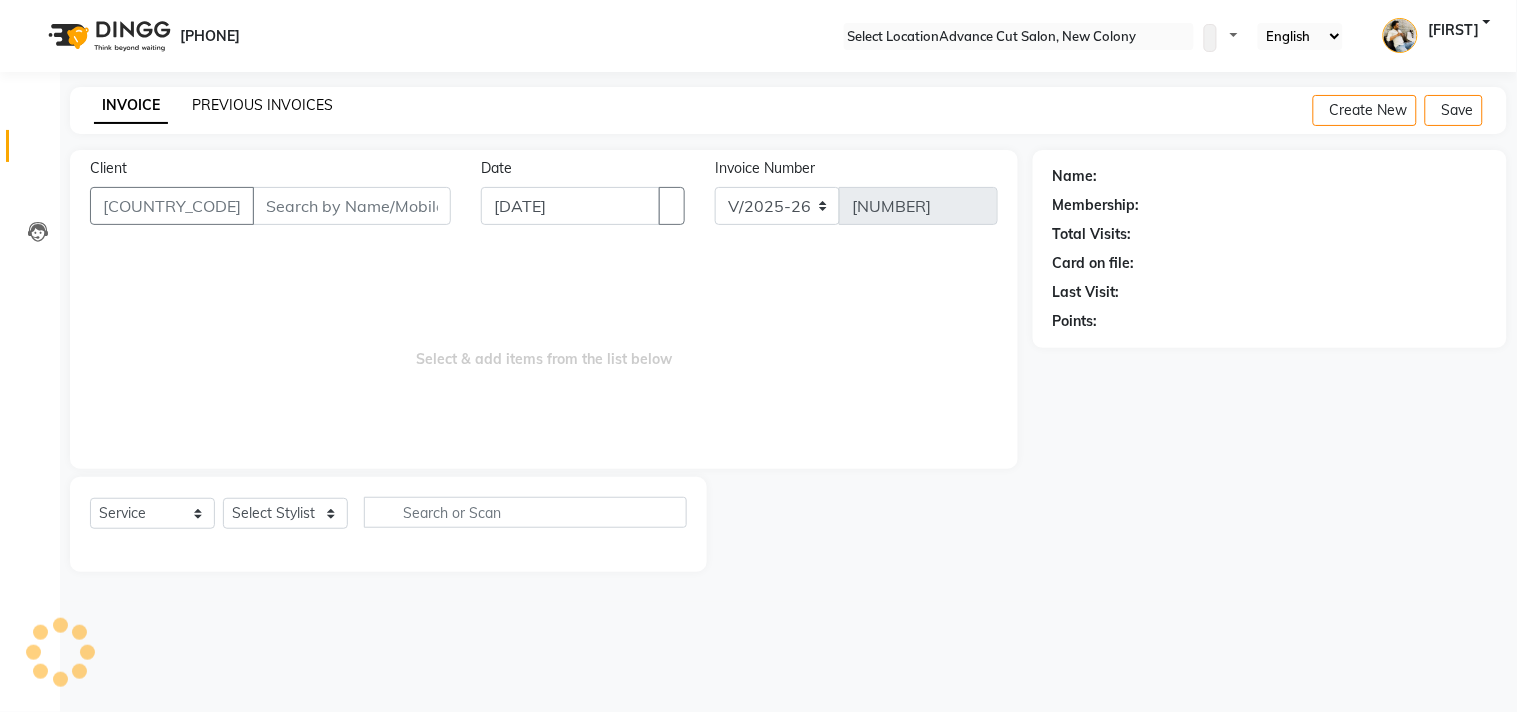 click on "PREVIOUS INVOICES" at bounding box center [262, 105] 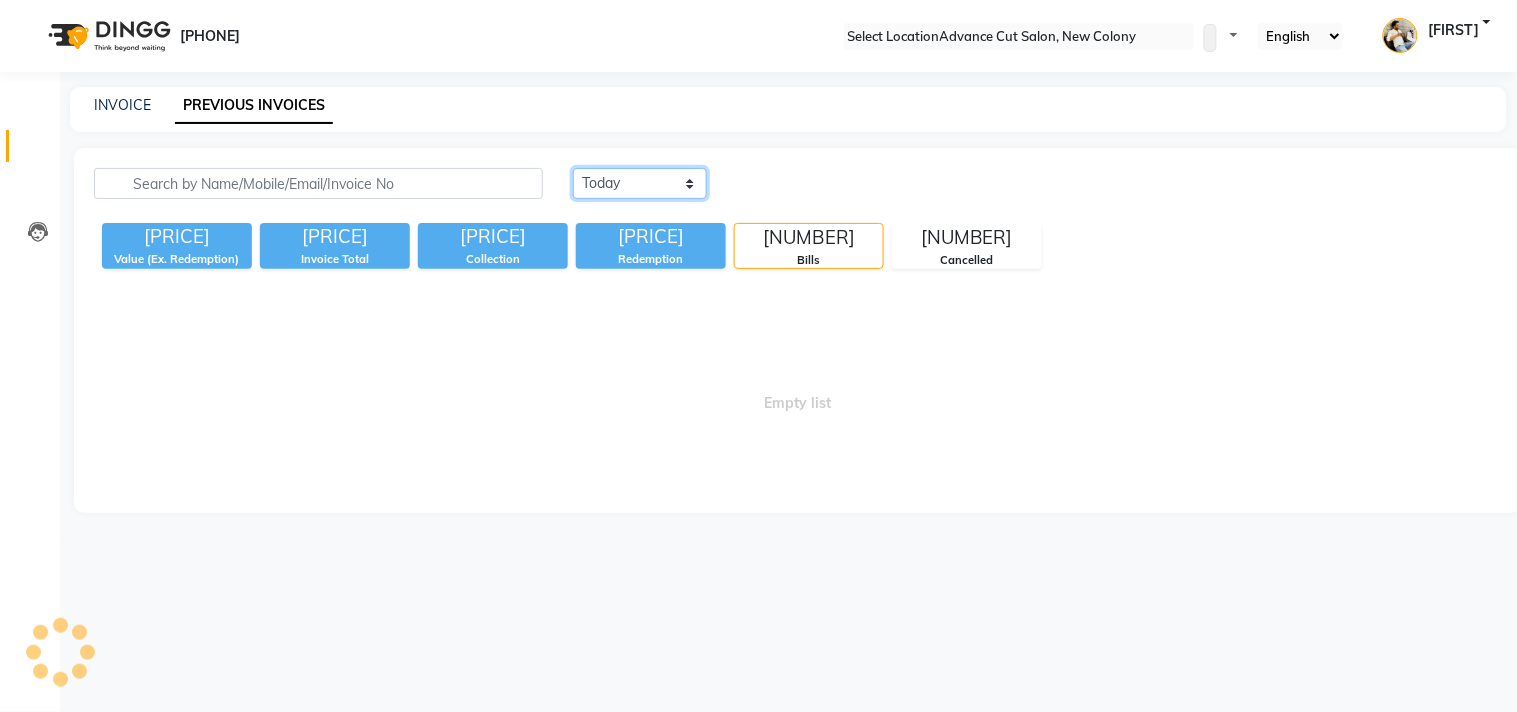click on "Today Yesterday Custom Range" at bounding box center (640, 183) 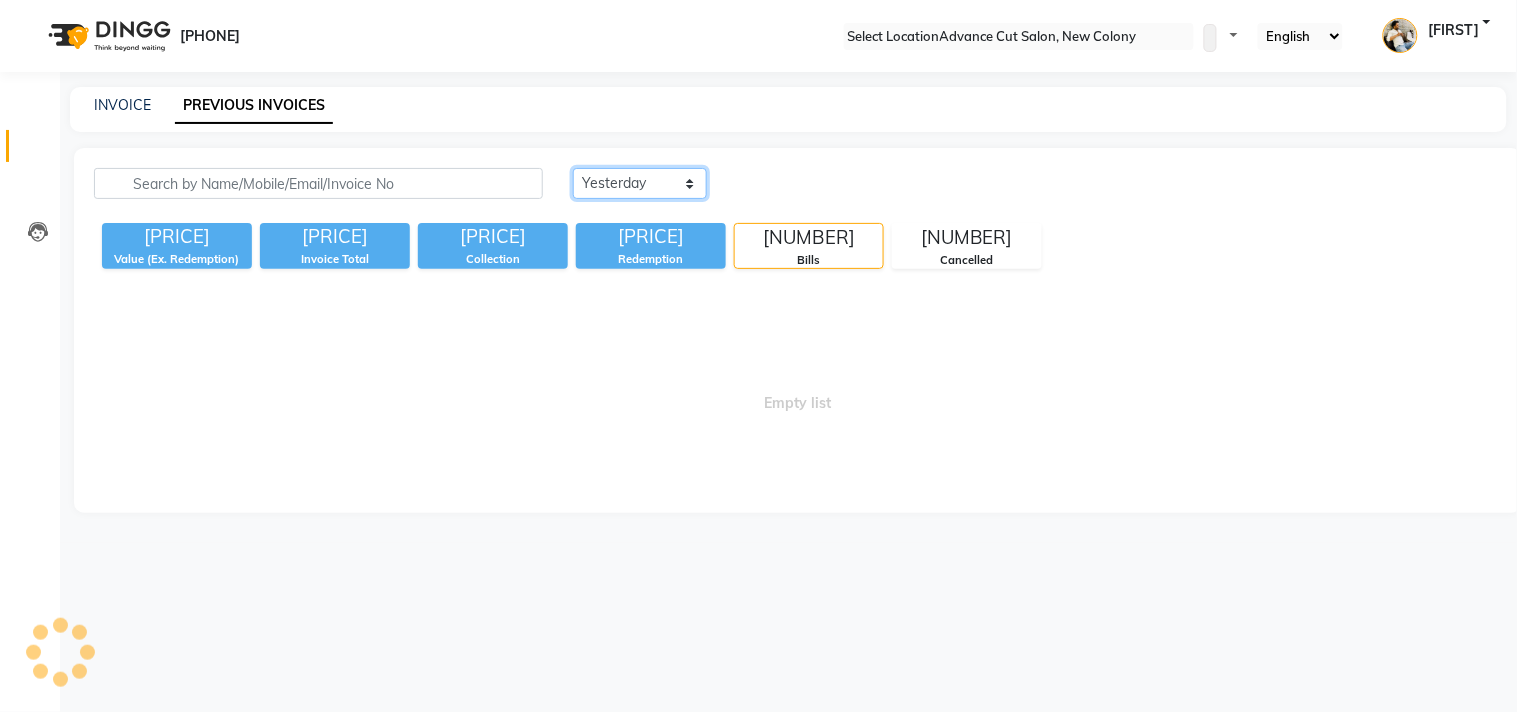 click on "Today Yesterday Custom Range" at bounding box center [640, 183] 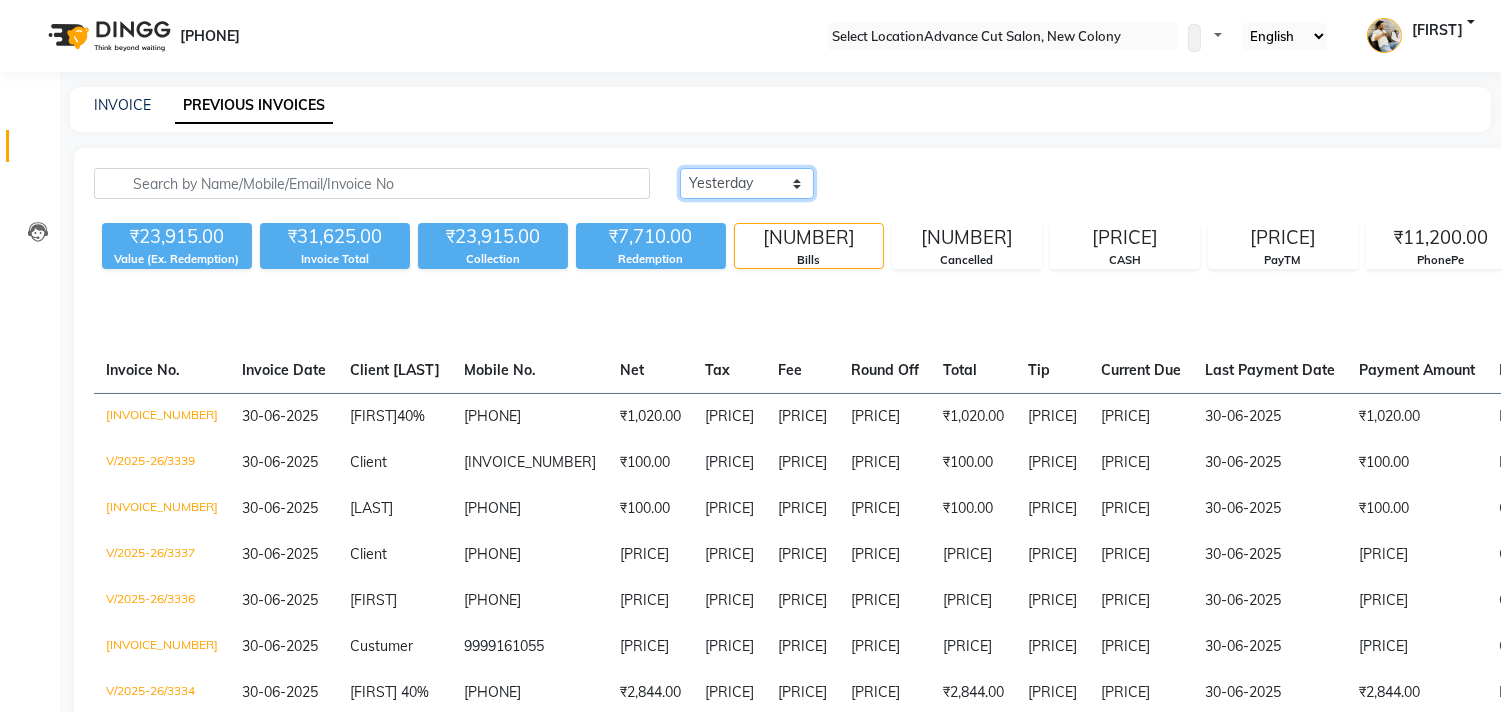 scroll, scrollTop: 0, scrollLeft: 0, axis: both 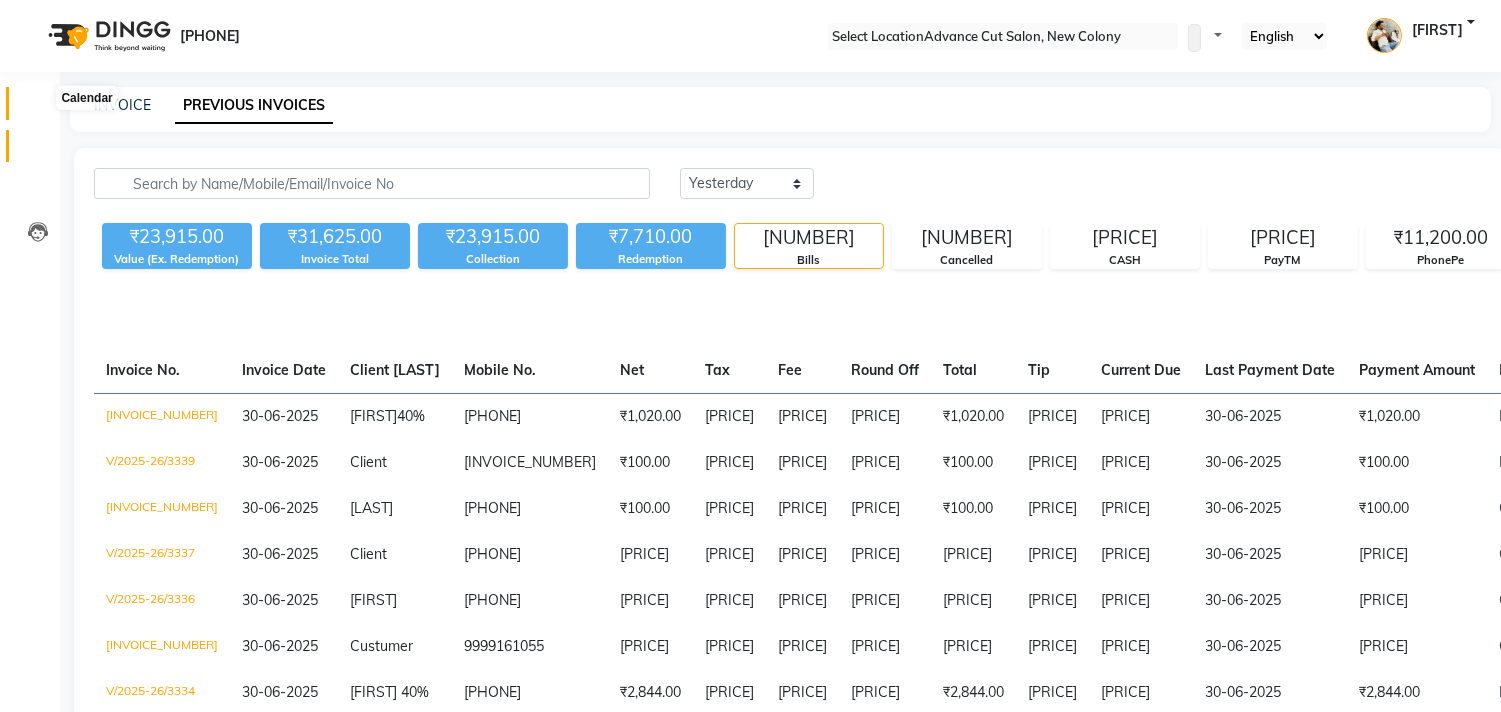 click at bounding box center (38, 108) 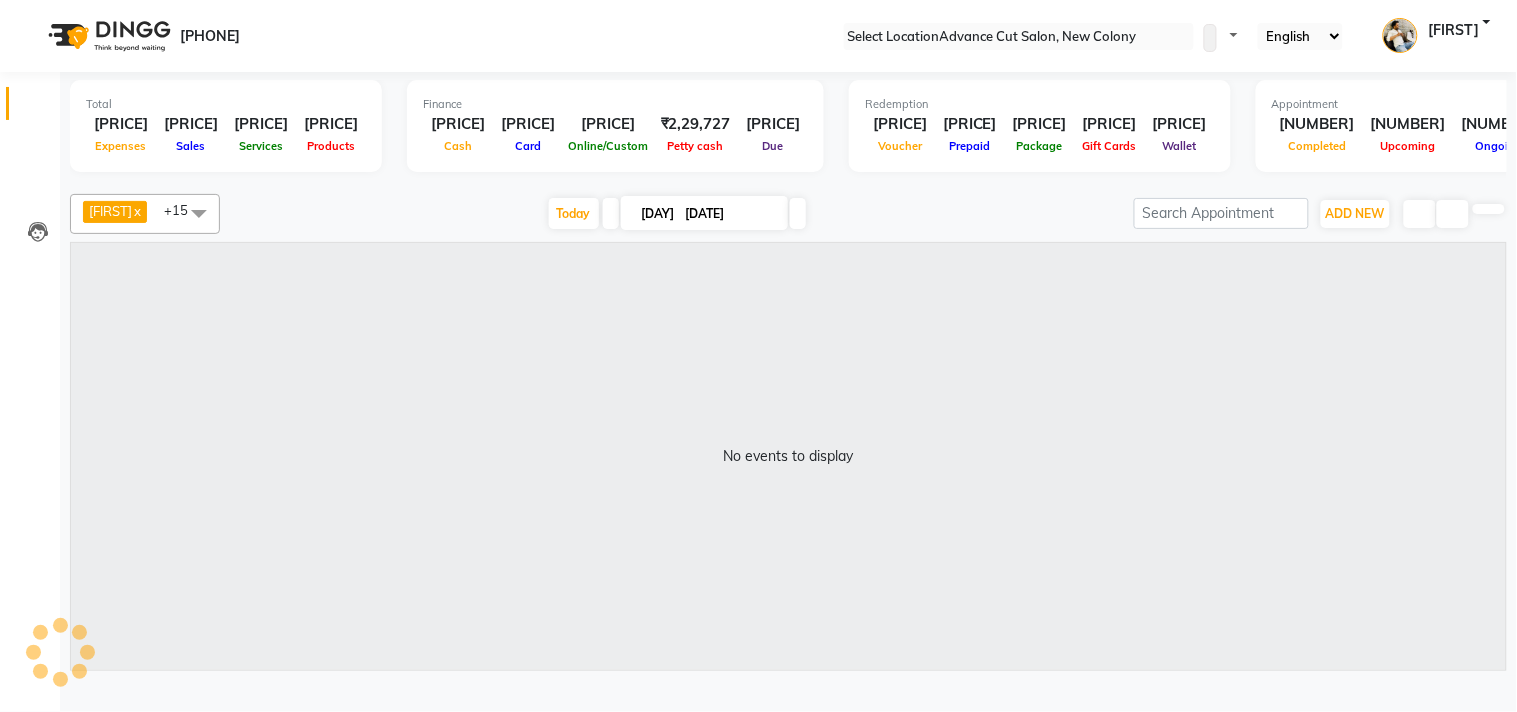 click at bounding box center [789, 182] 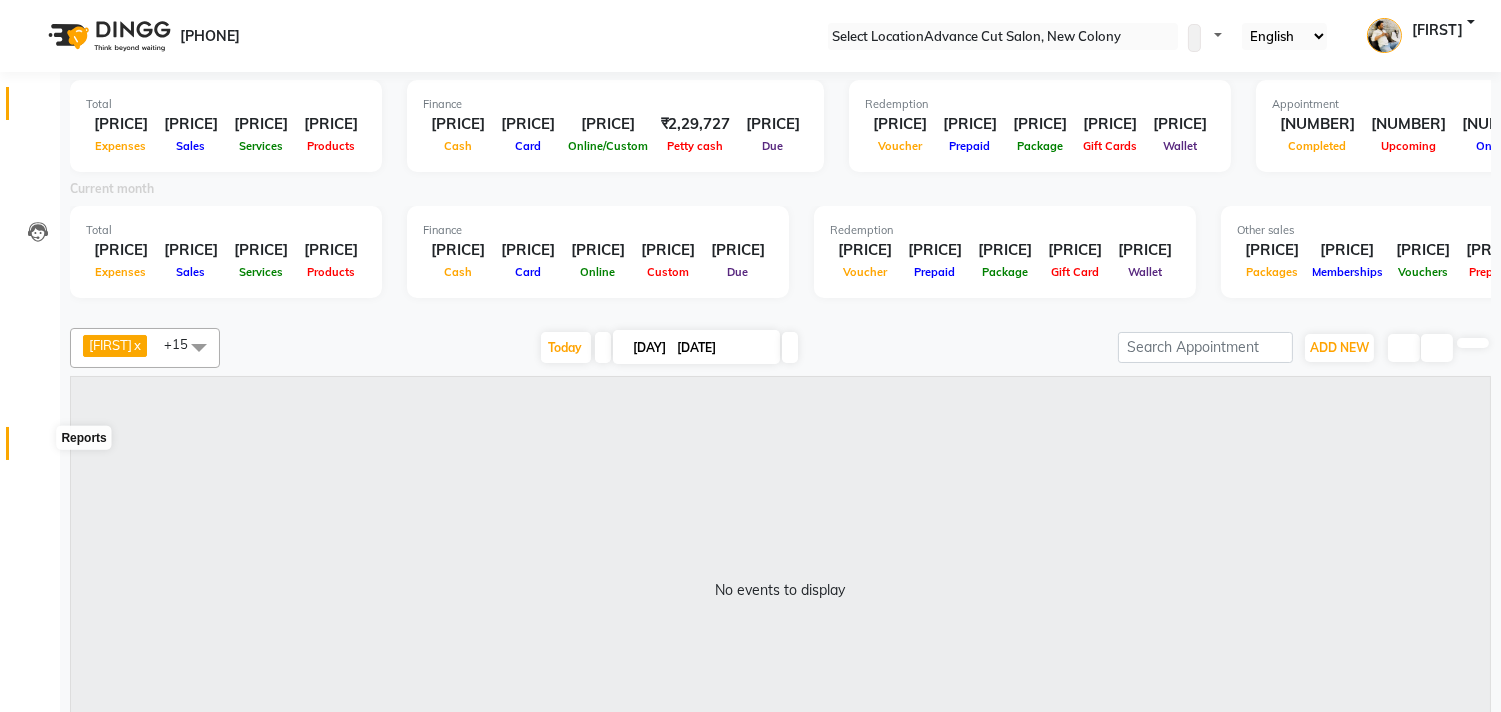 click at bounding box center [38, 448] 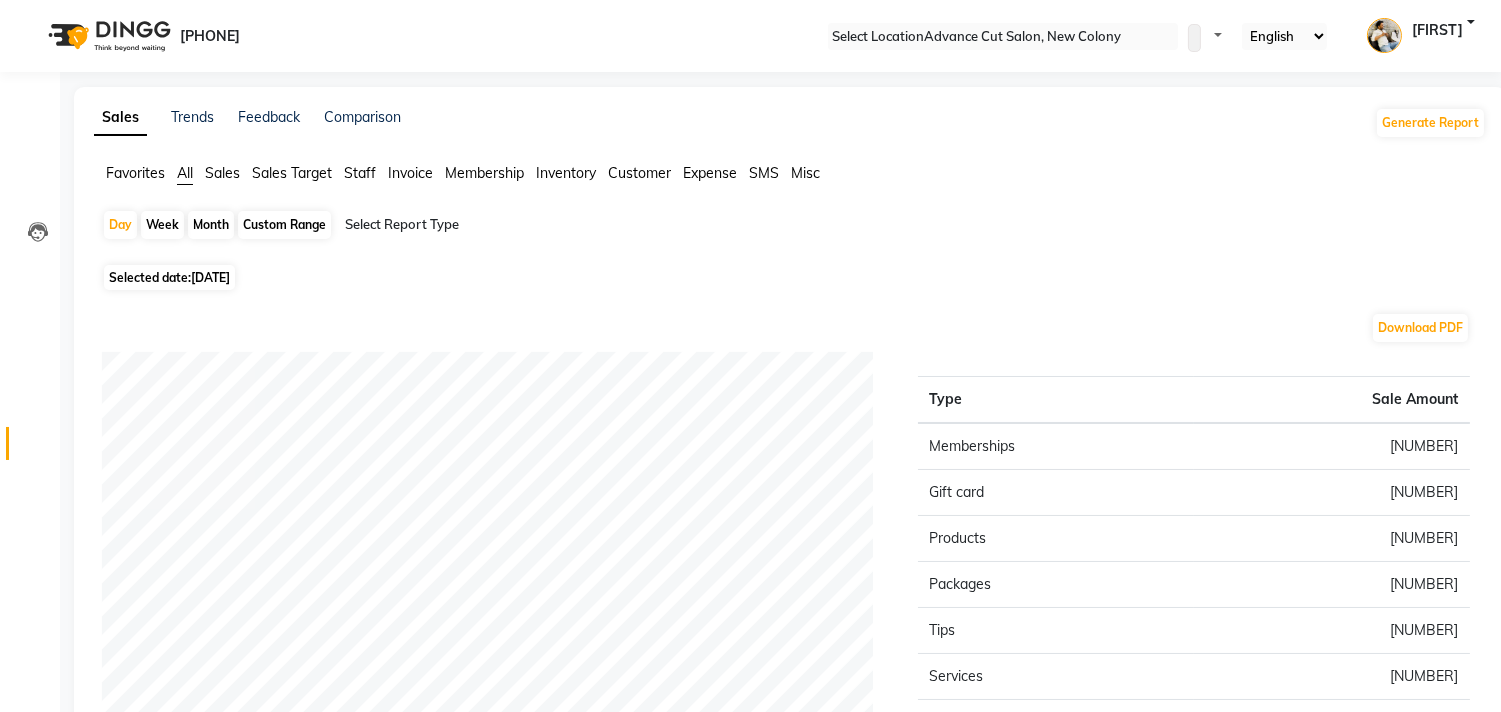 click on "Month" at bounding box center (211, 225) 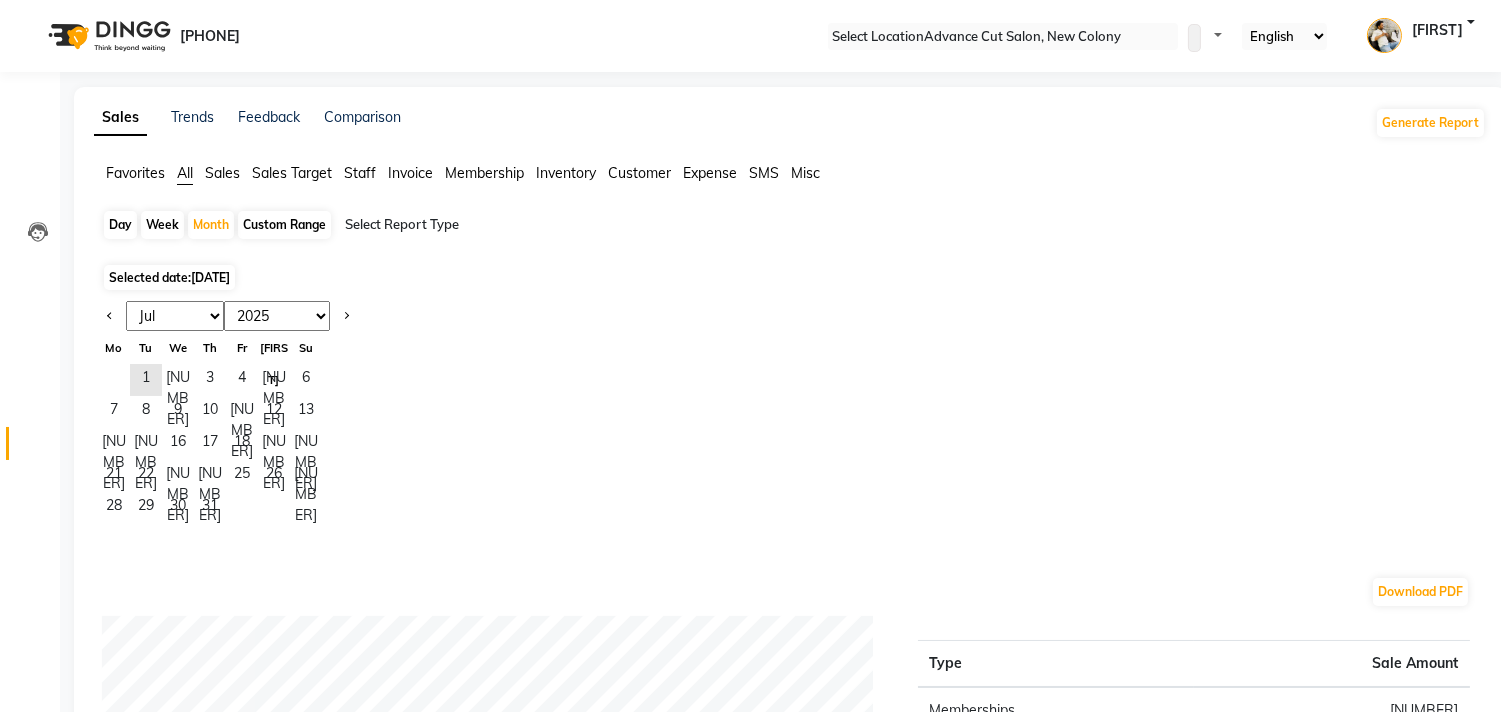 click on "Jan Feb Mar Apr May Jun Jul Aug Sep Oct Nov Dec" at bounding box center (175, 316) 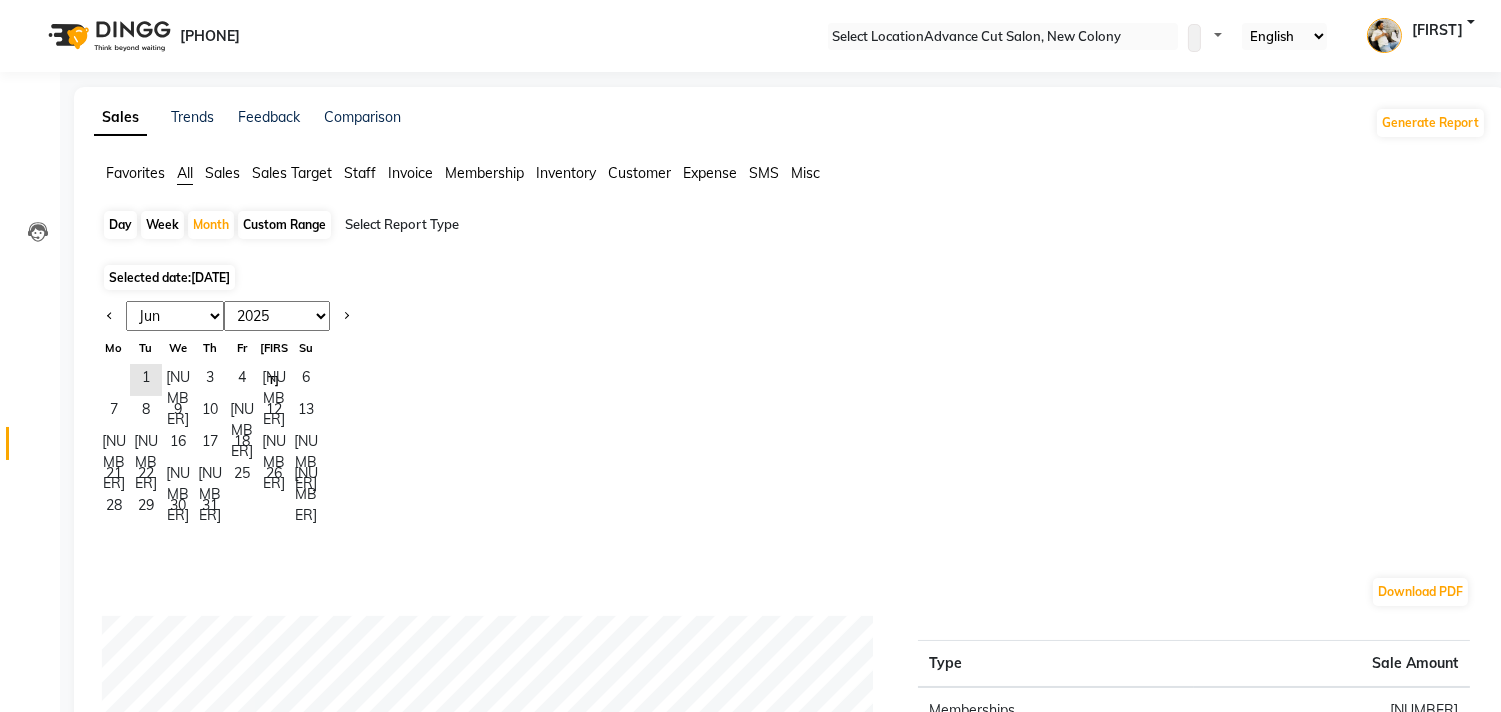 click on "Jan Feb Mar Apr May Jun Jul Aug Sep Oct Nov Dec" at bounding box center [175, 316] 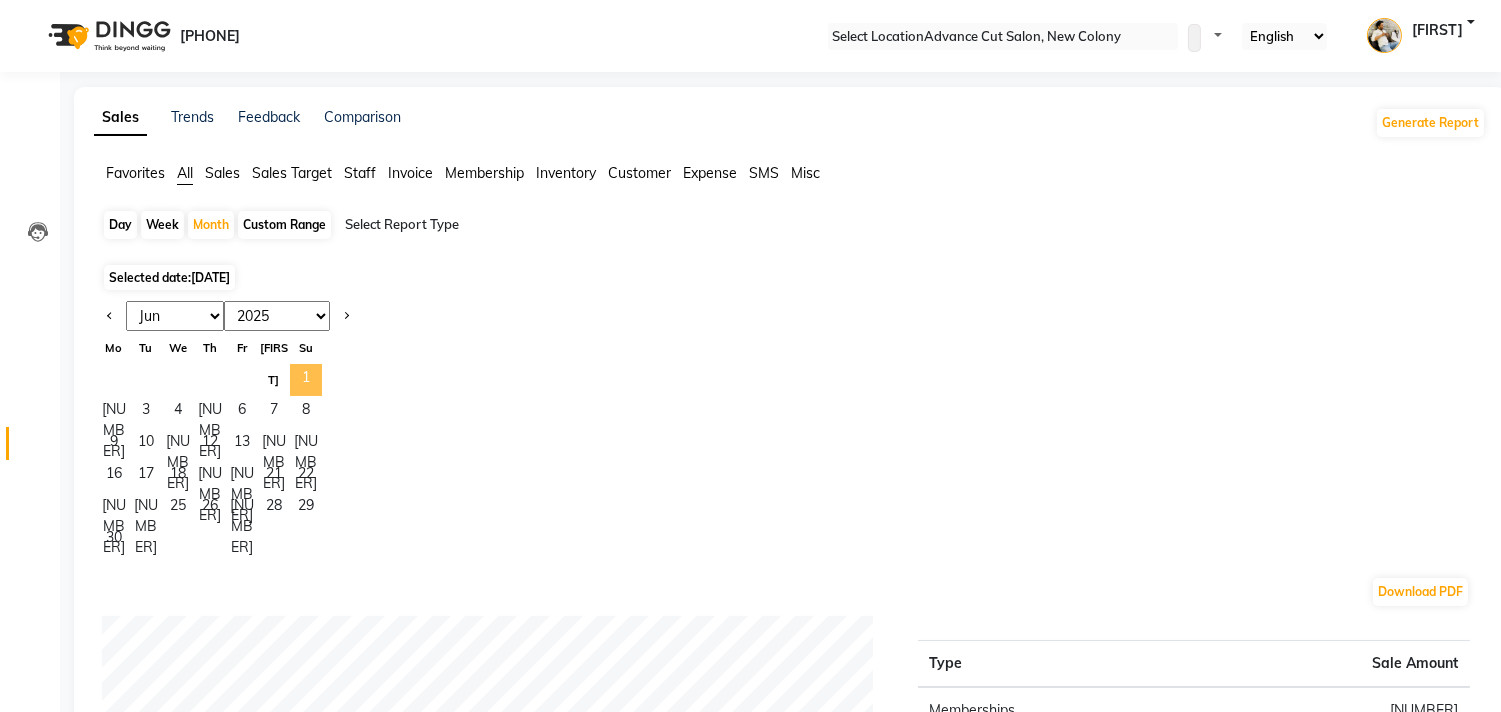 click on "1" at bounding box center (306, 380) 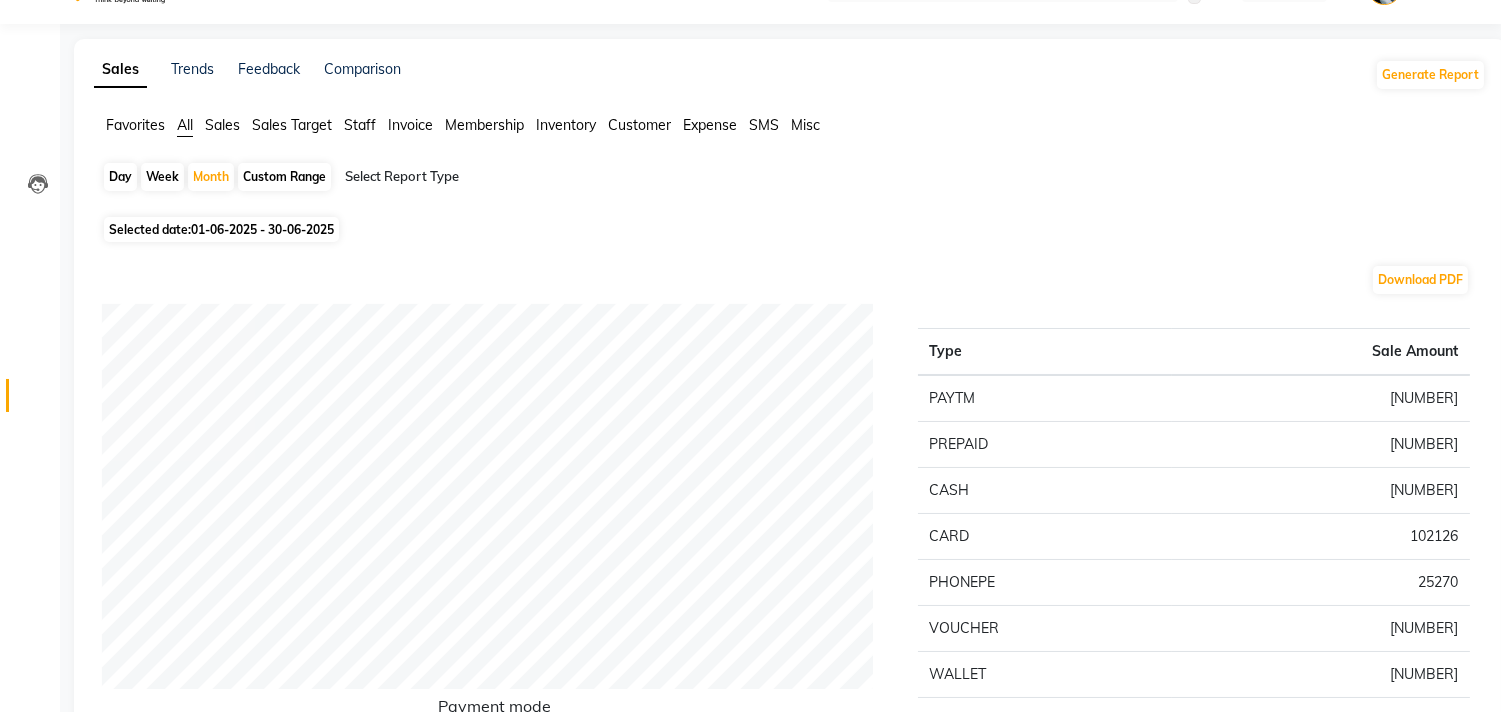 scroll, scrollTop: 0, scrollLeft: 0, axis: both 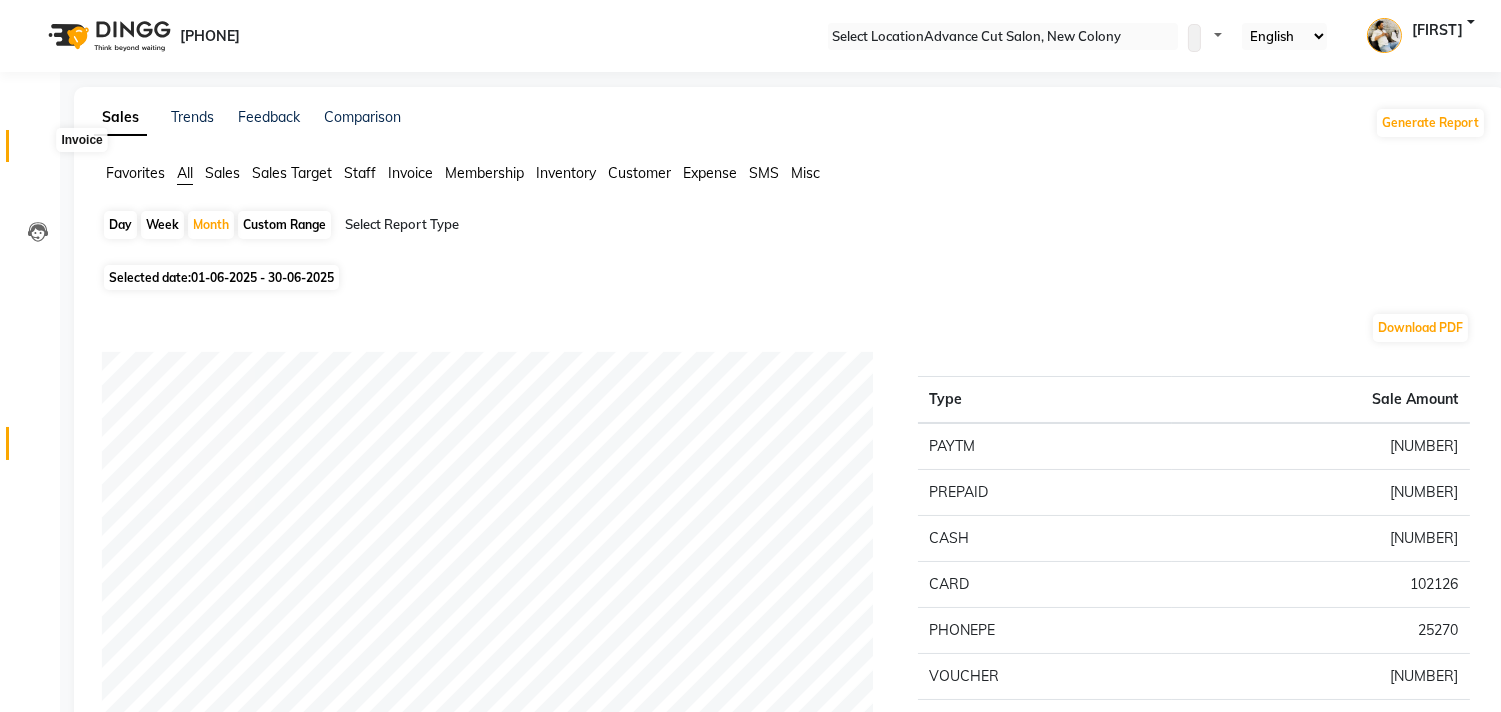 click at bounding box center (38, 151) 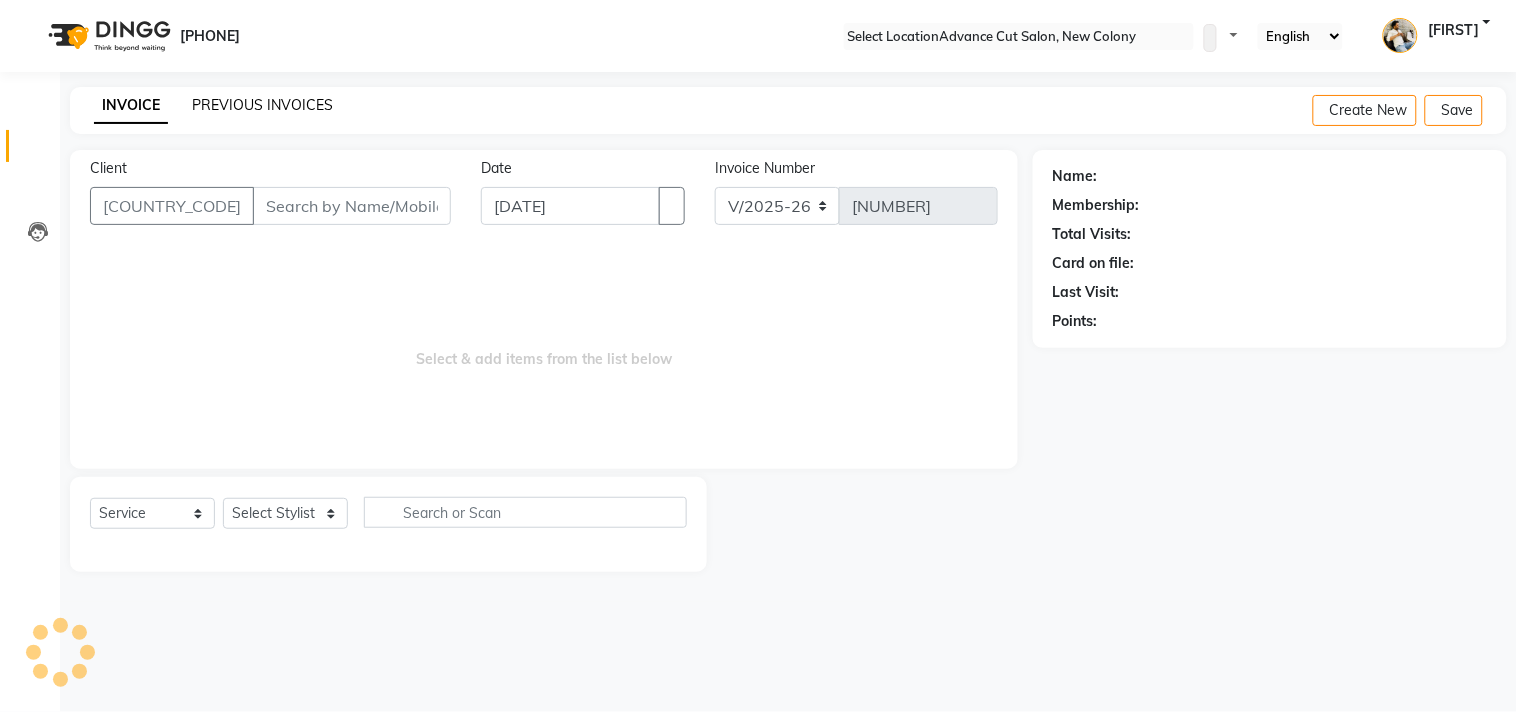 click on "PREVIOUS INVOICES" at bounding box center (262, 105) 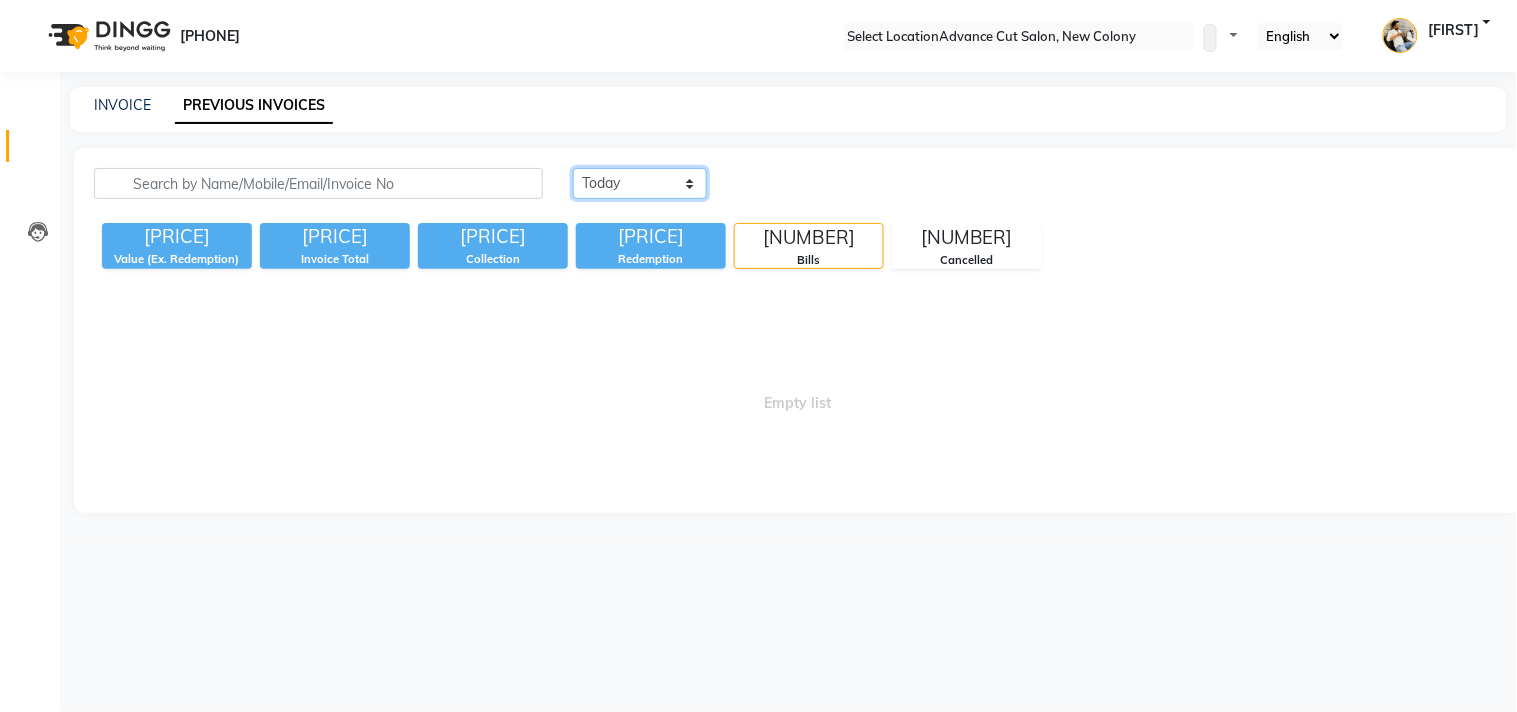 click on "Today Yesterday Custom Range" at bounding box center [640, 183] 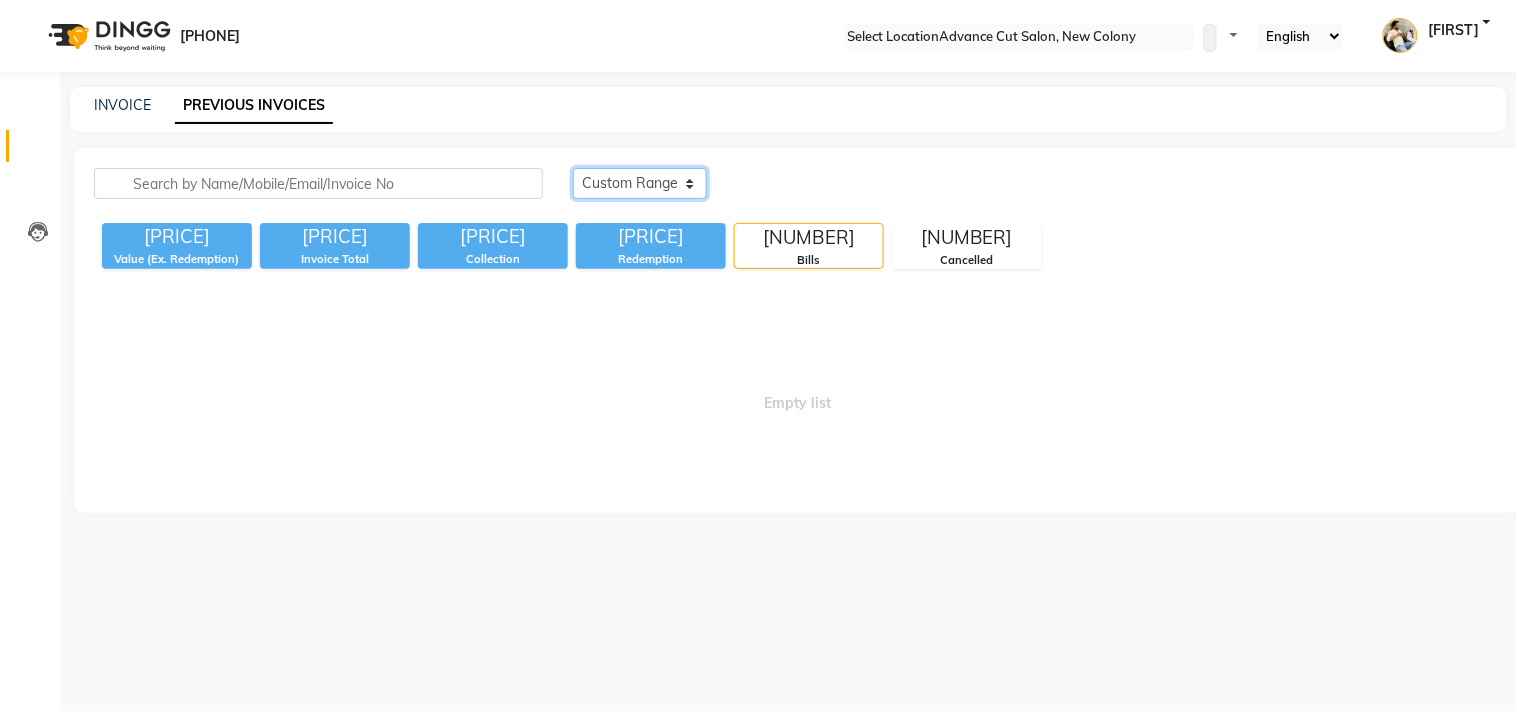 click on "Today Yesterday Custom Range" at bounding box center [640, 183] 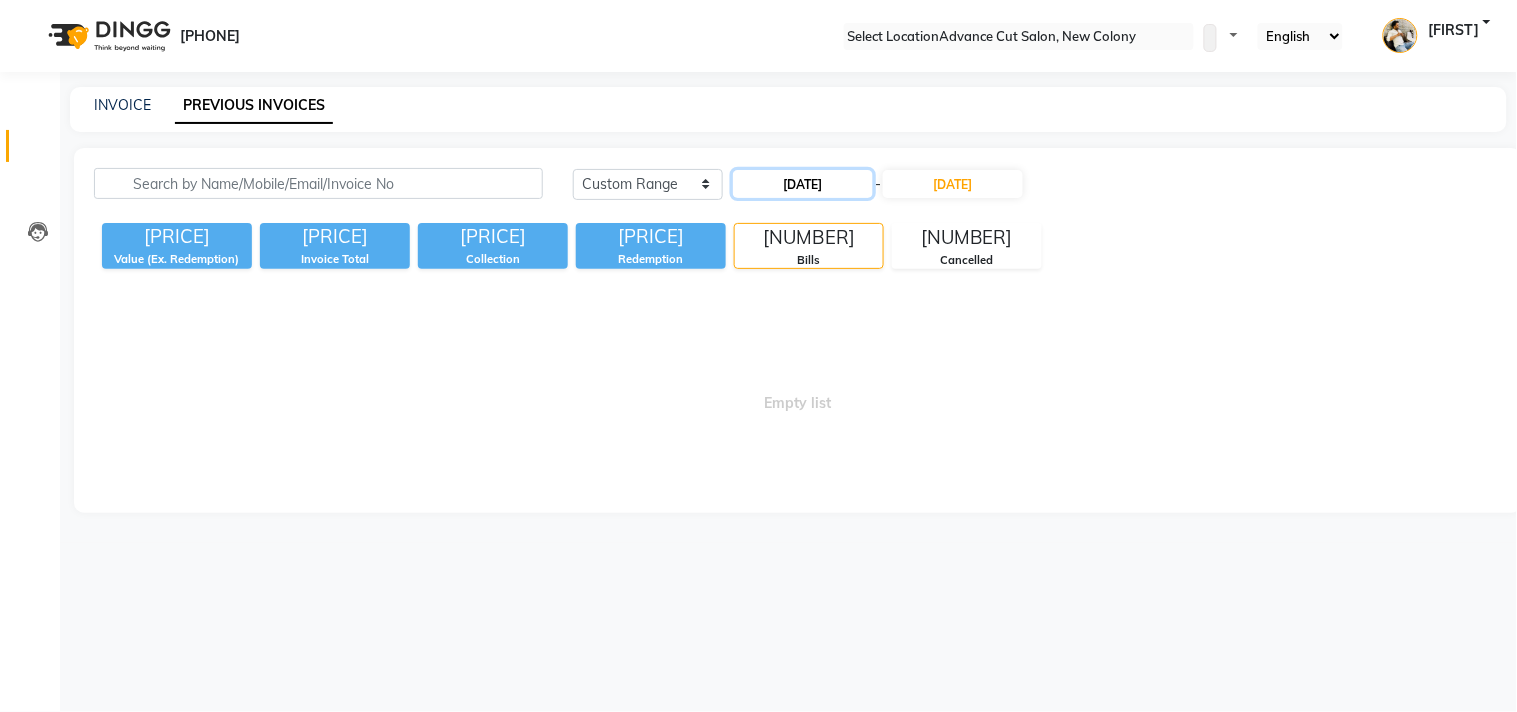 click on "[DATE]" at bounding box center [803, 184] 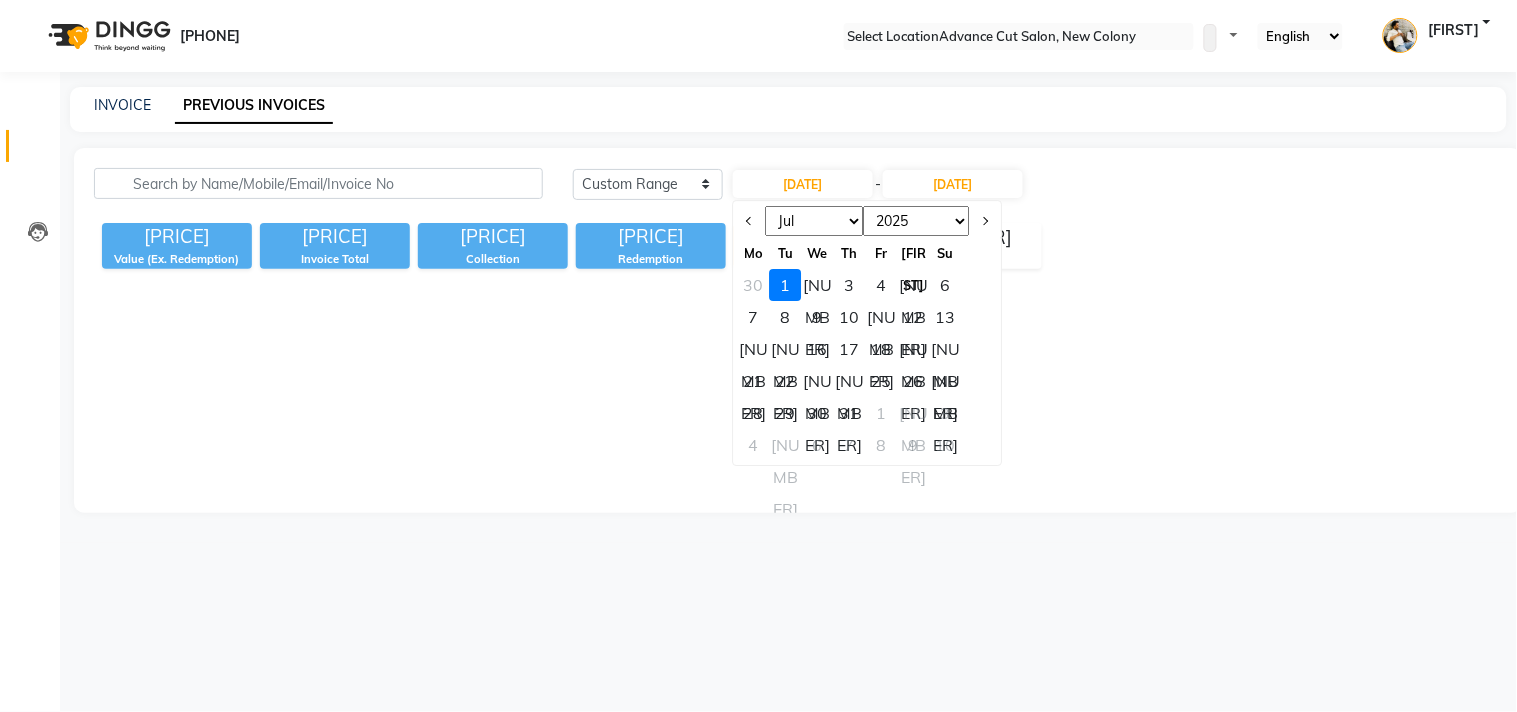 click on "Jan Feb Mar Apr May Jun Jul Aug Sep Oct Nov Dec" at bounding box center [815, 221] 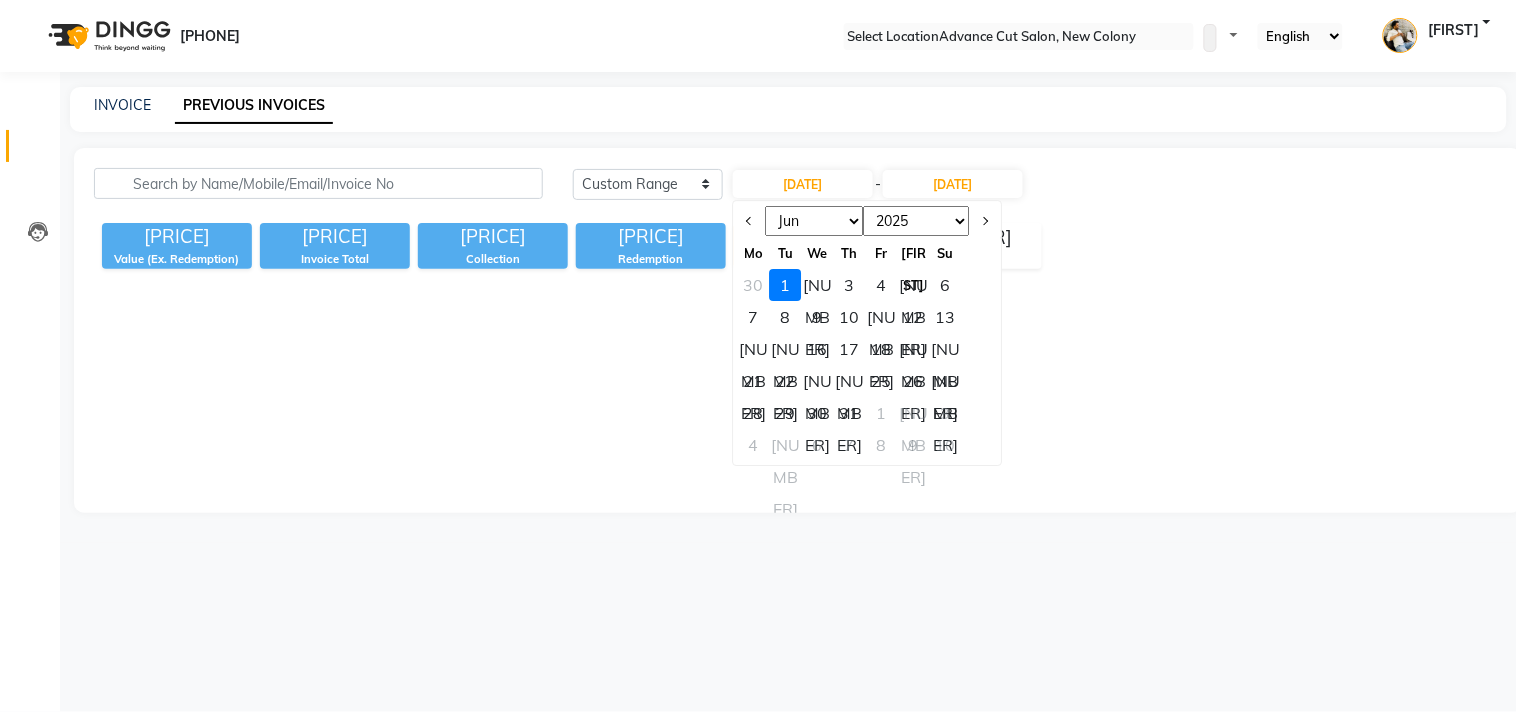 click on "Jan Feb Mar Apr May Jun Jul Aug Sep Oct Nov Dec" at bounding box center [815, 221] 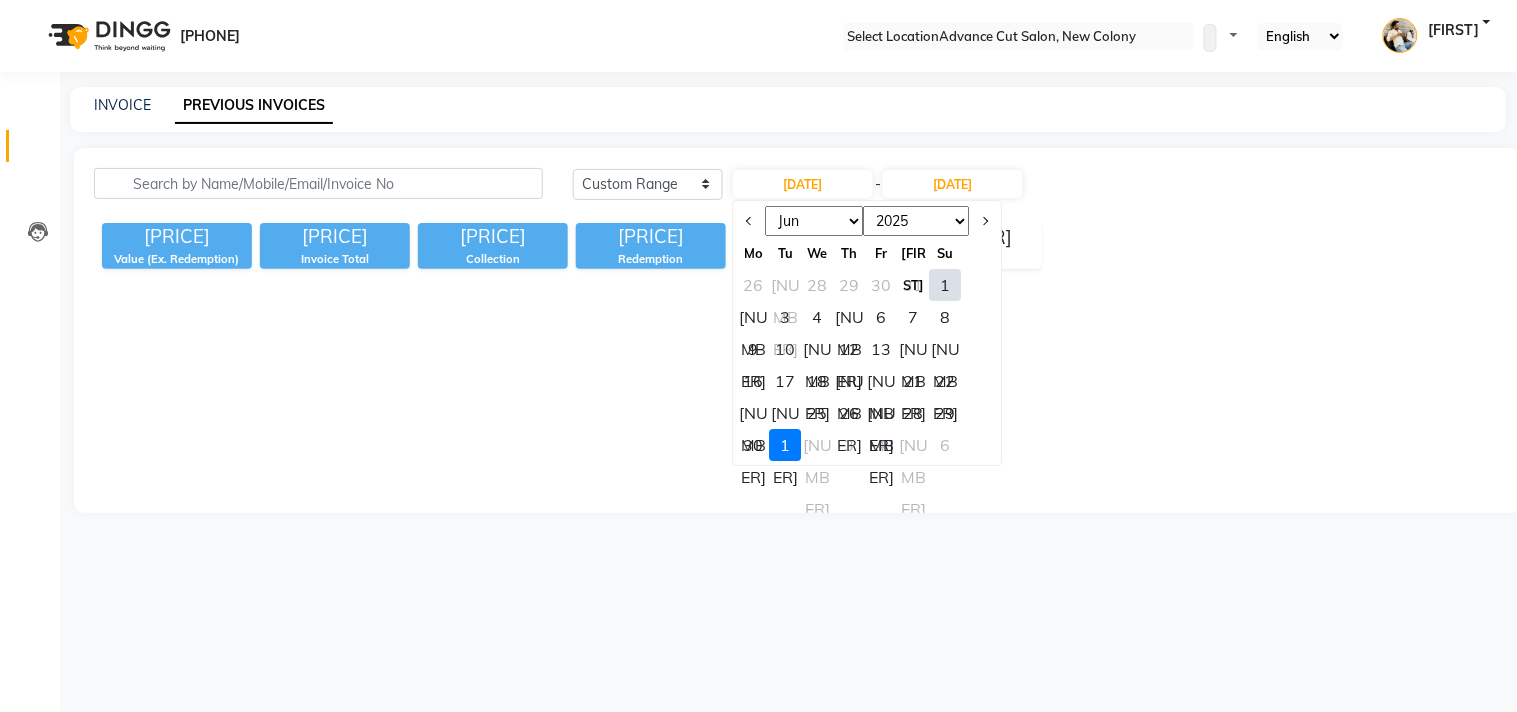 click on "1" at bounding box center (946, 285) 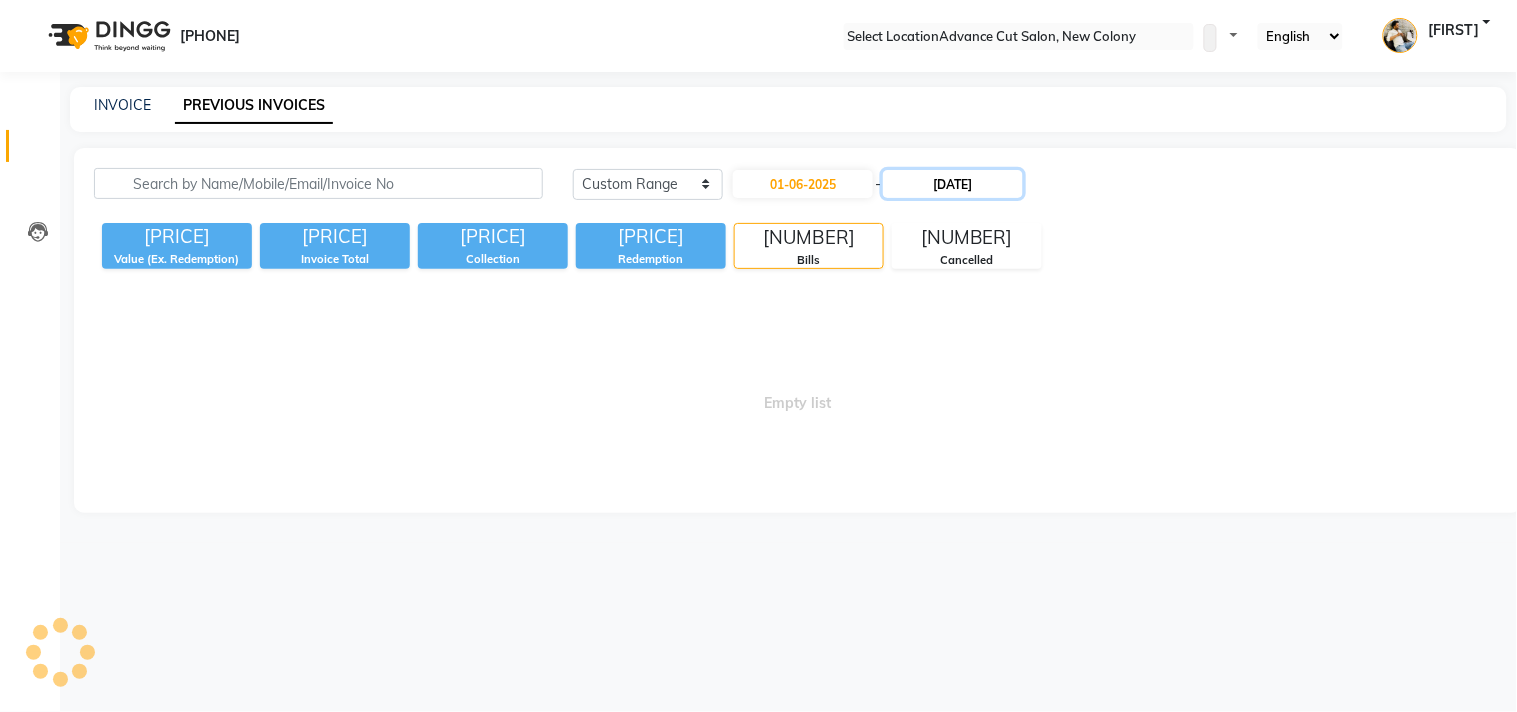 click on "[DATE]" at bounding box center (953, 184) 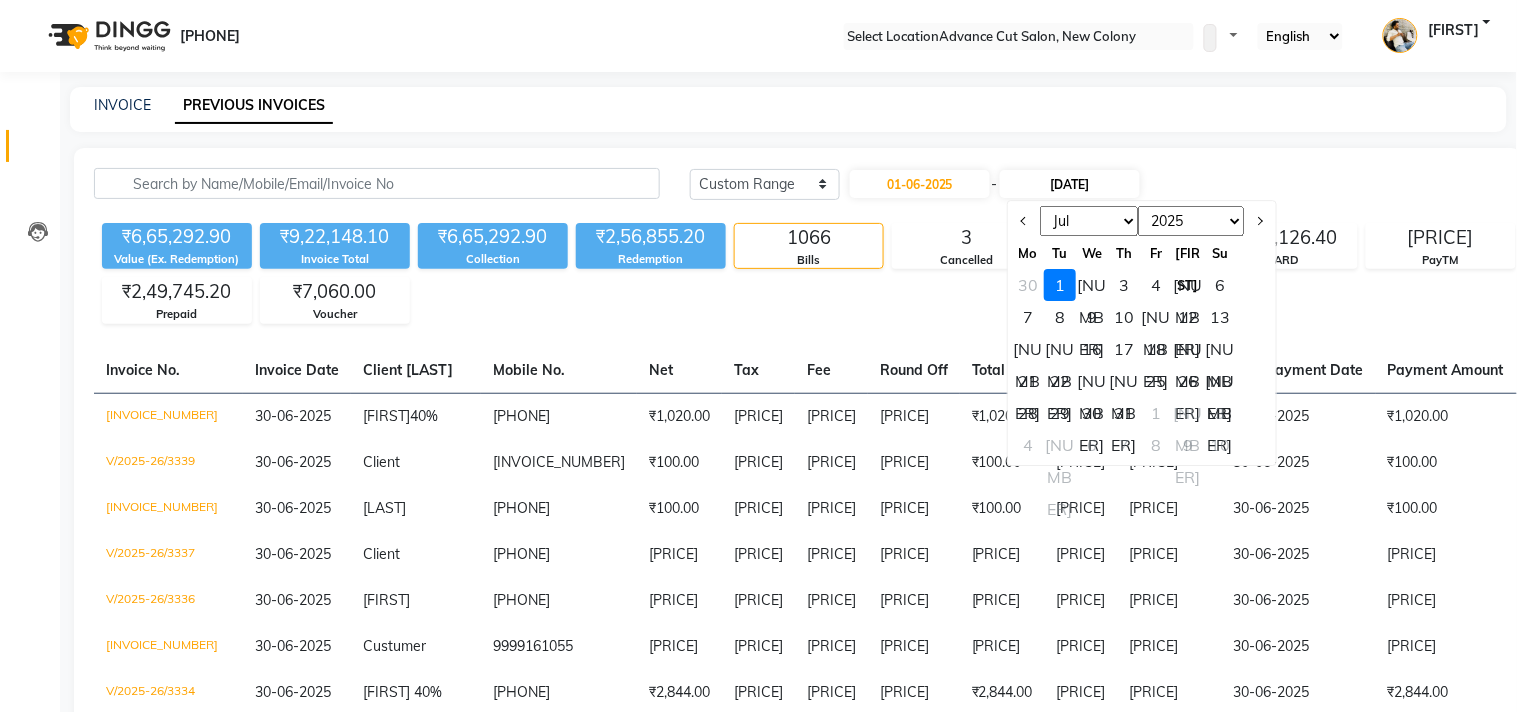 click on "[DATE]" at bounding box center [1070, 184] 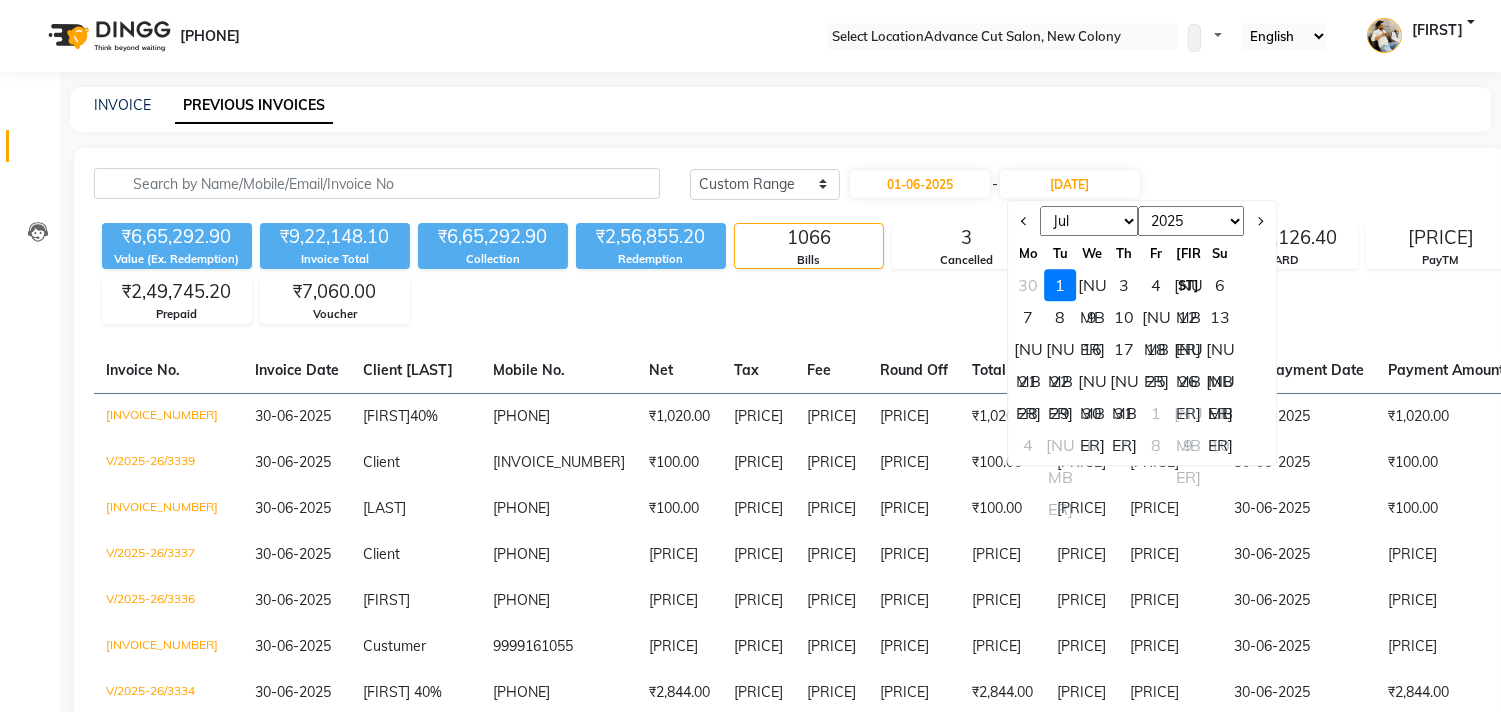 click on "Jun Jul Aug Sep Oct Nov Dec" at bounding box center (1089, 221) 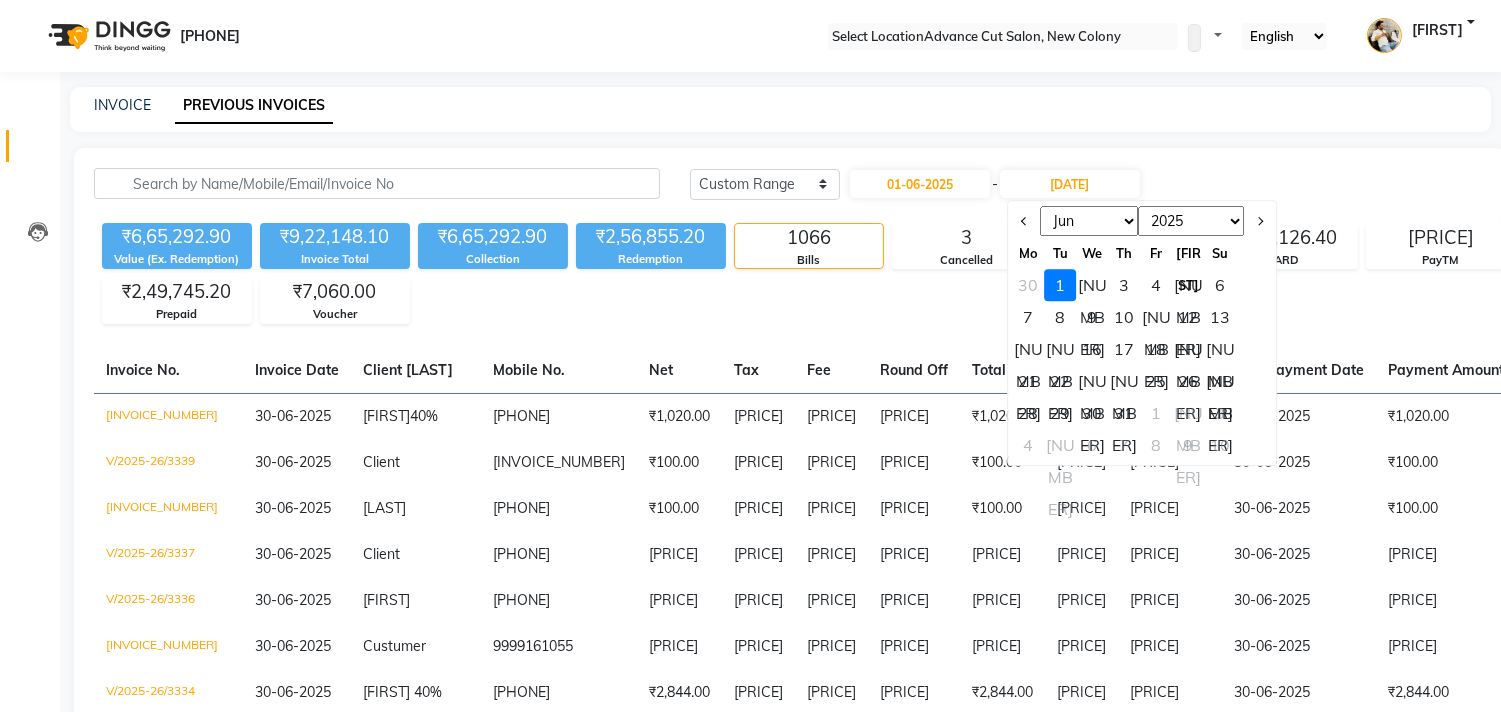 click on "Jun Jul Aug Sep Oct Nov Dec" at bounding box center (1089, 221) 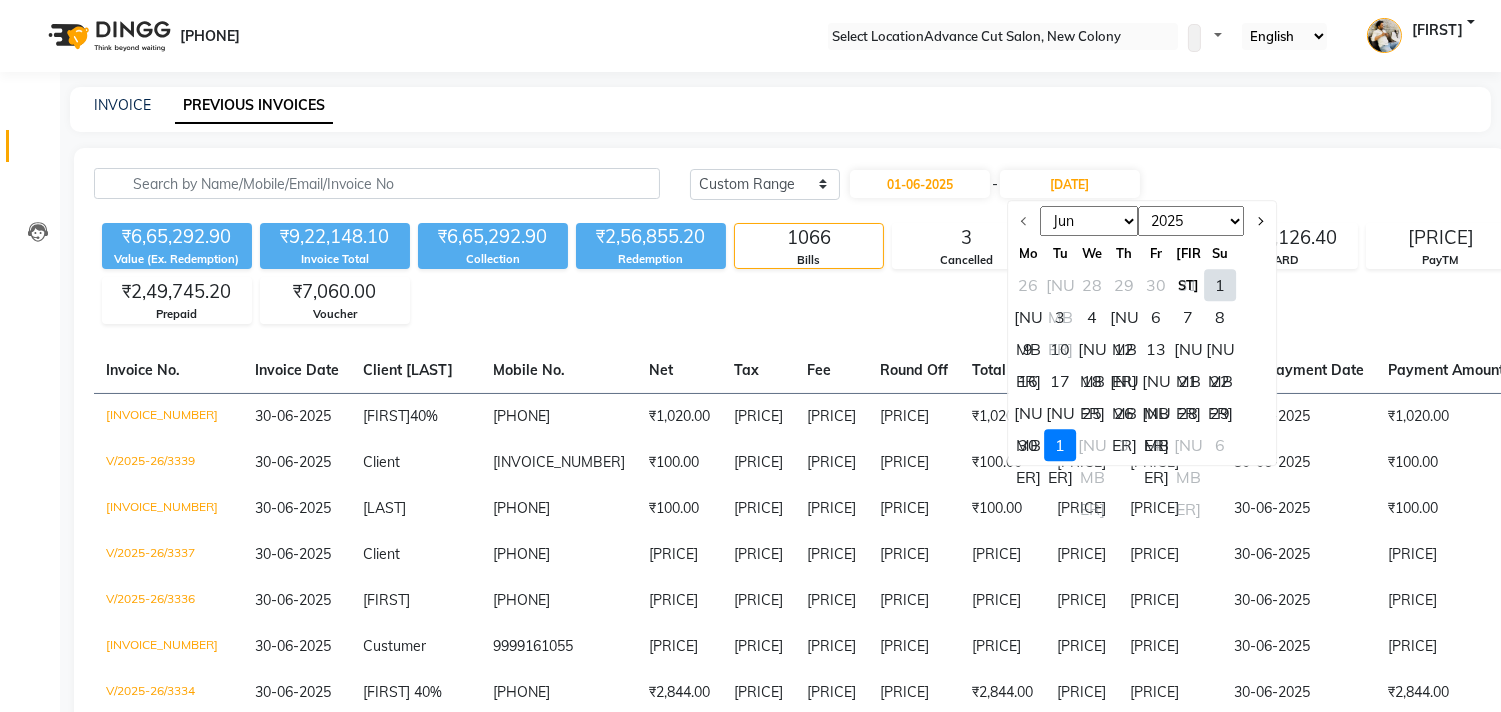 click on "30" at bounding box center (1028, 445) 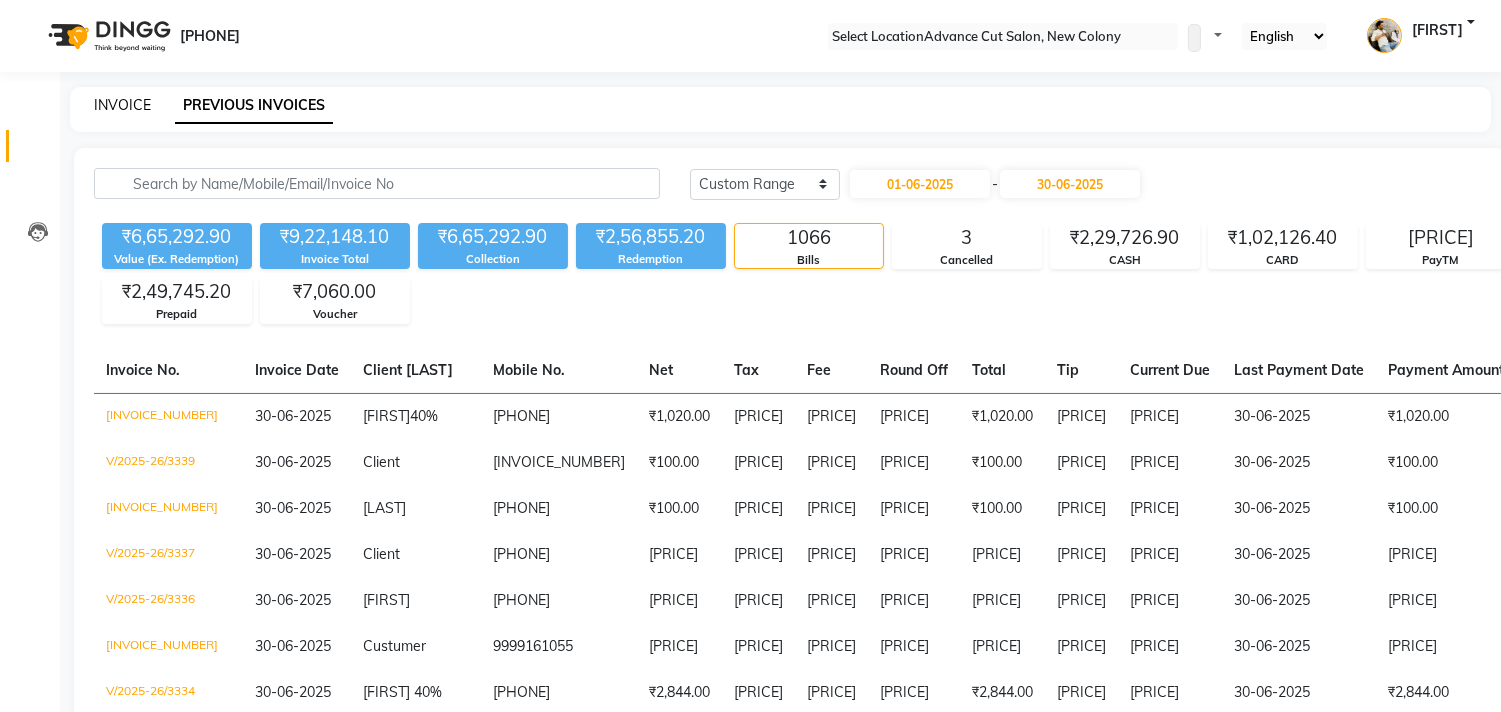 click on "INVOICE" at bounding box center [122, 105] 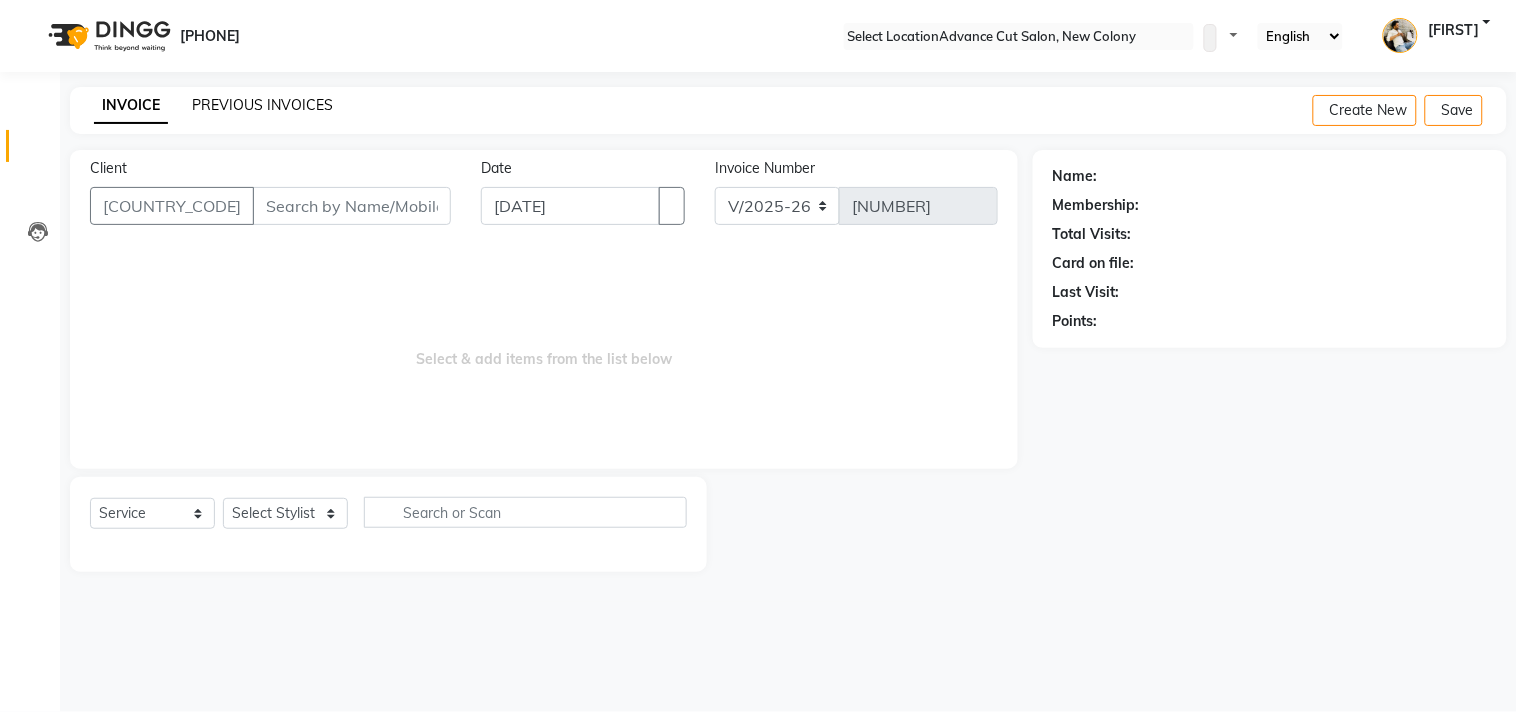 click on "PREVIOUS INVOICES" at bounding box center (262, 105) 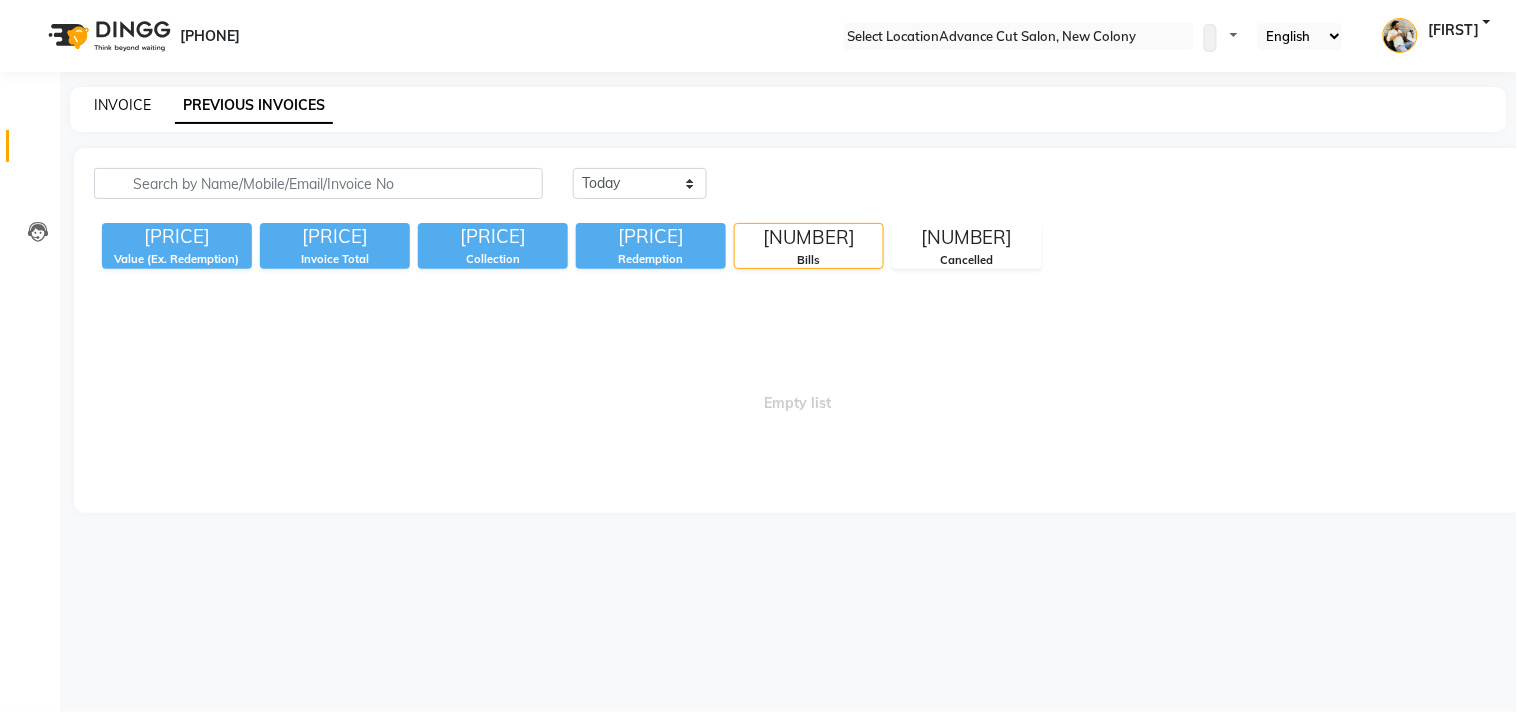 click on "INVOICE" at bounding box center (122, 105) 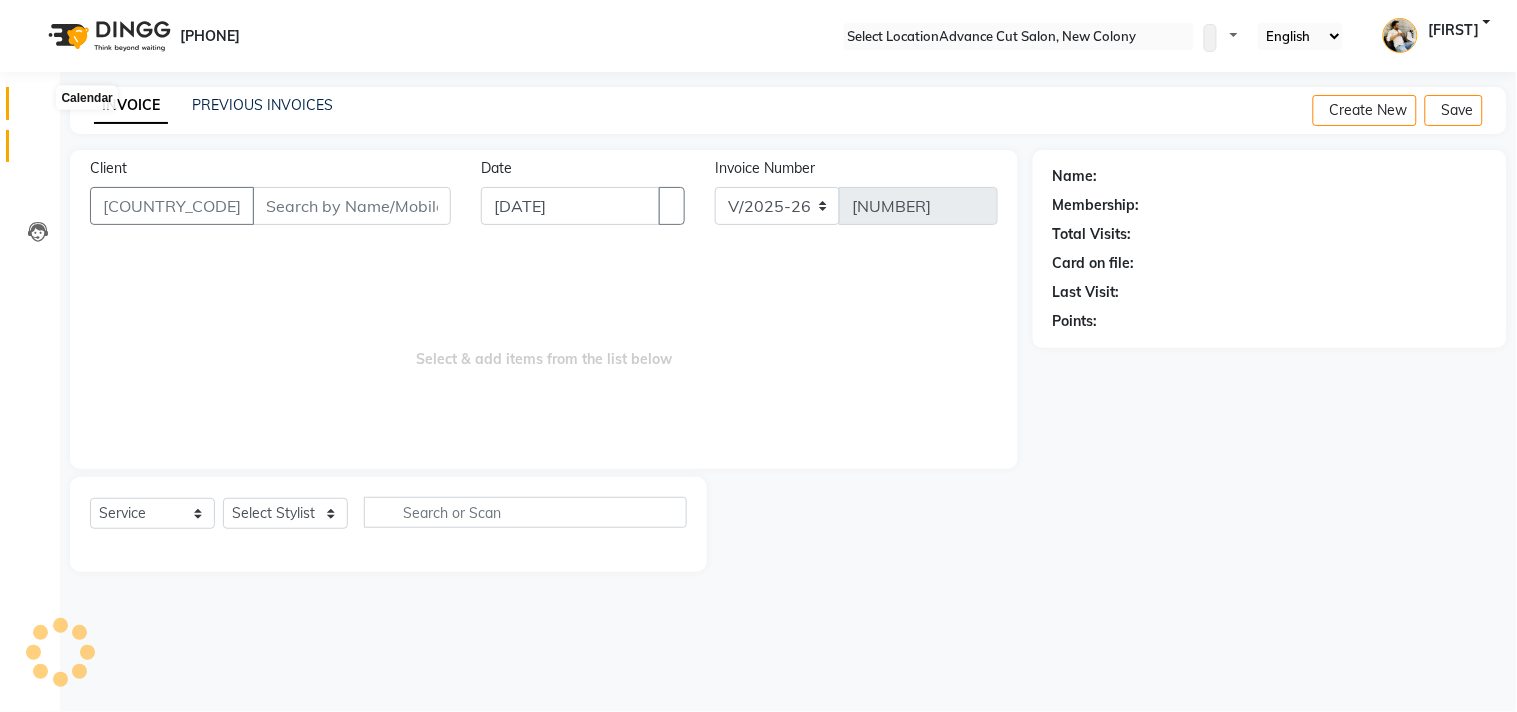 click at bounding box center (38, 108) 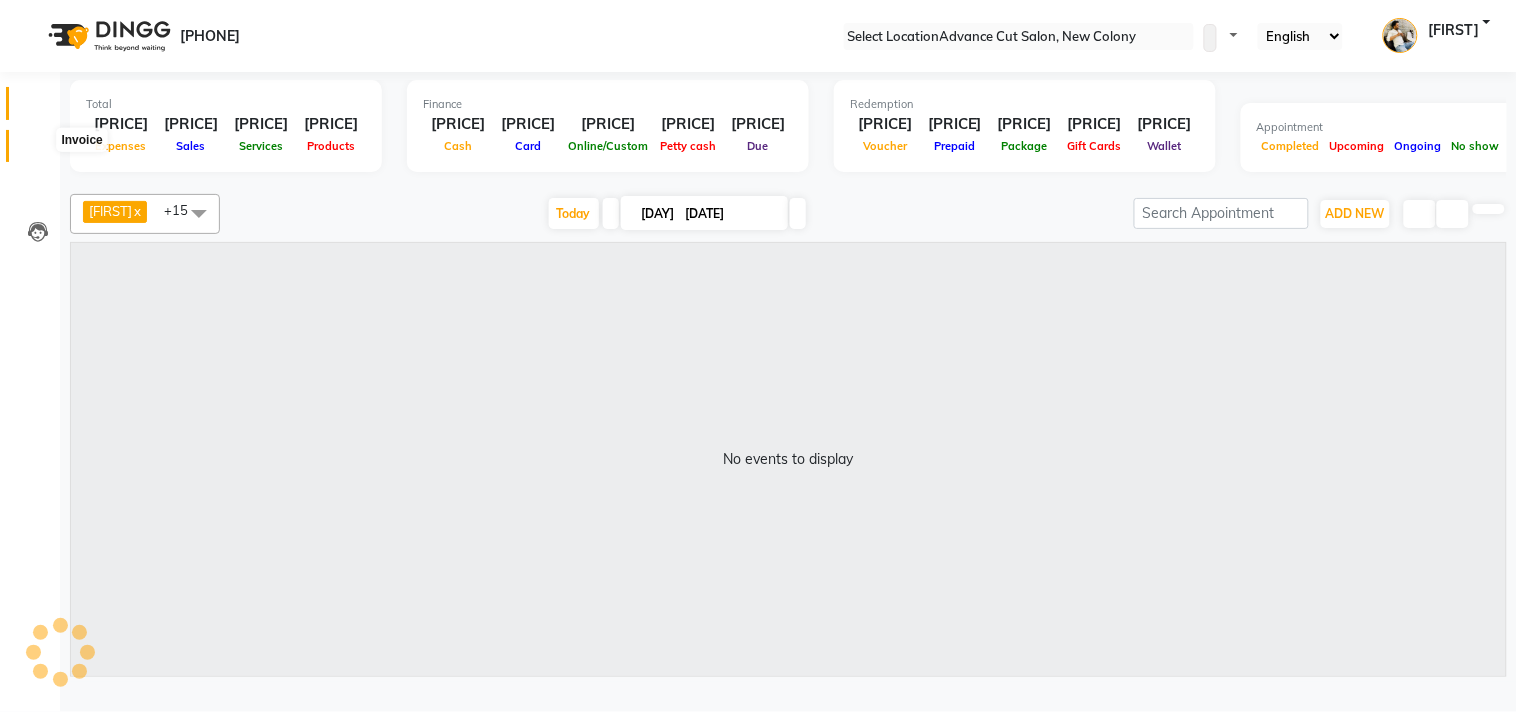 click at bounding box center [37, 151] 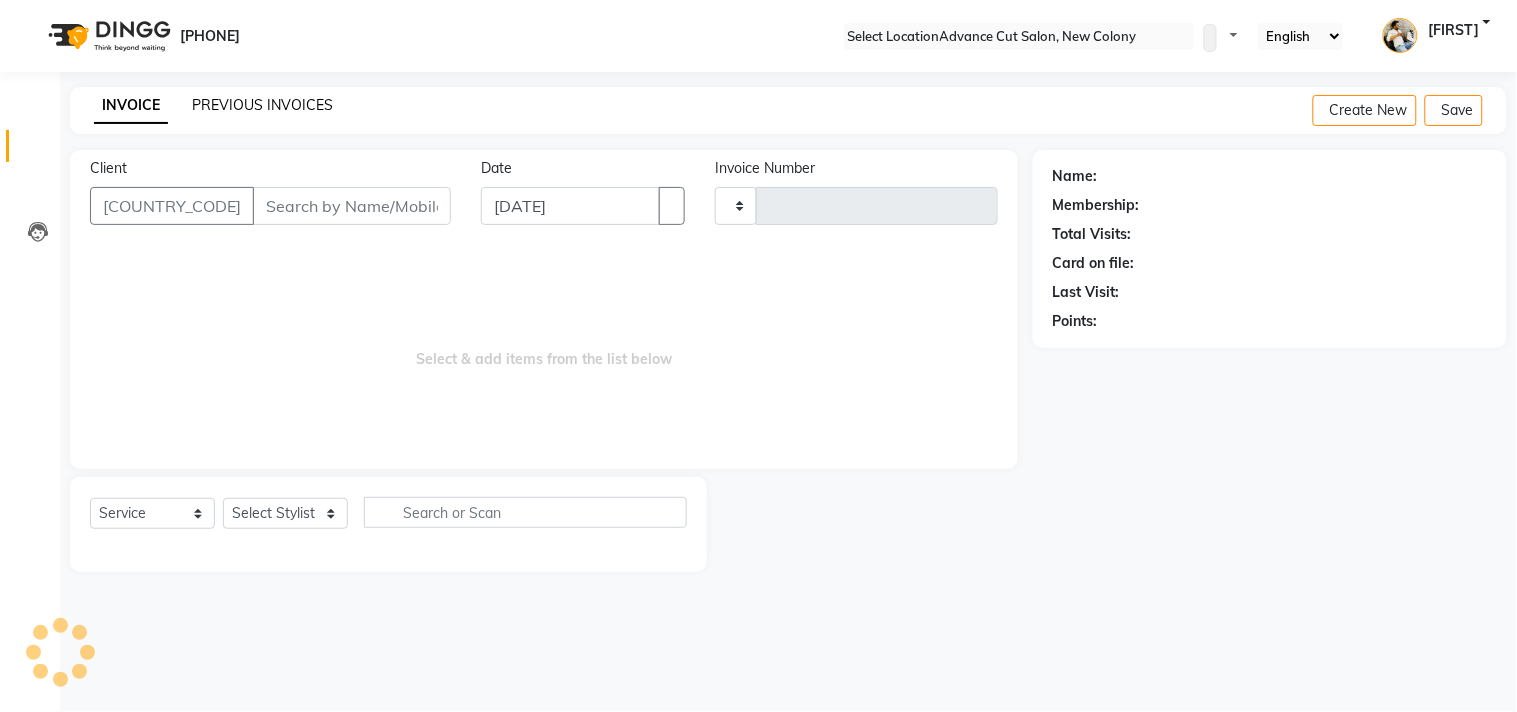 click on "PREVIOUS INVOICES" at bounding box center (262, 105) 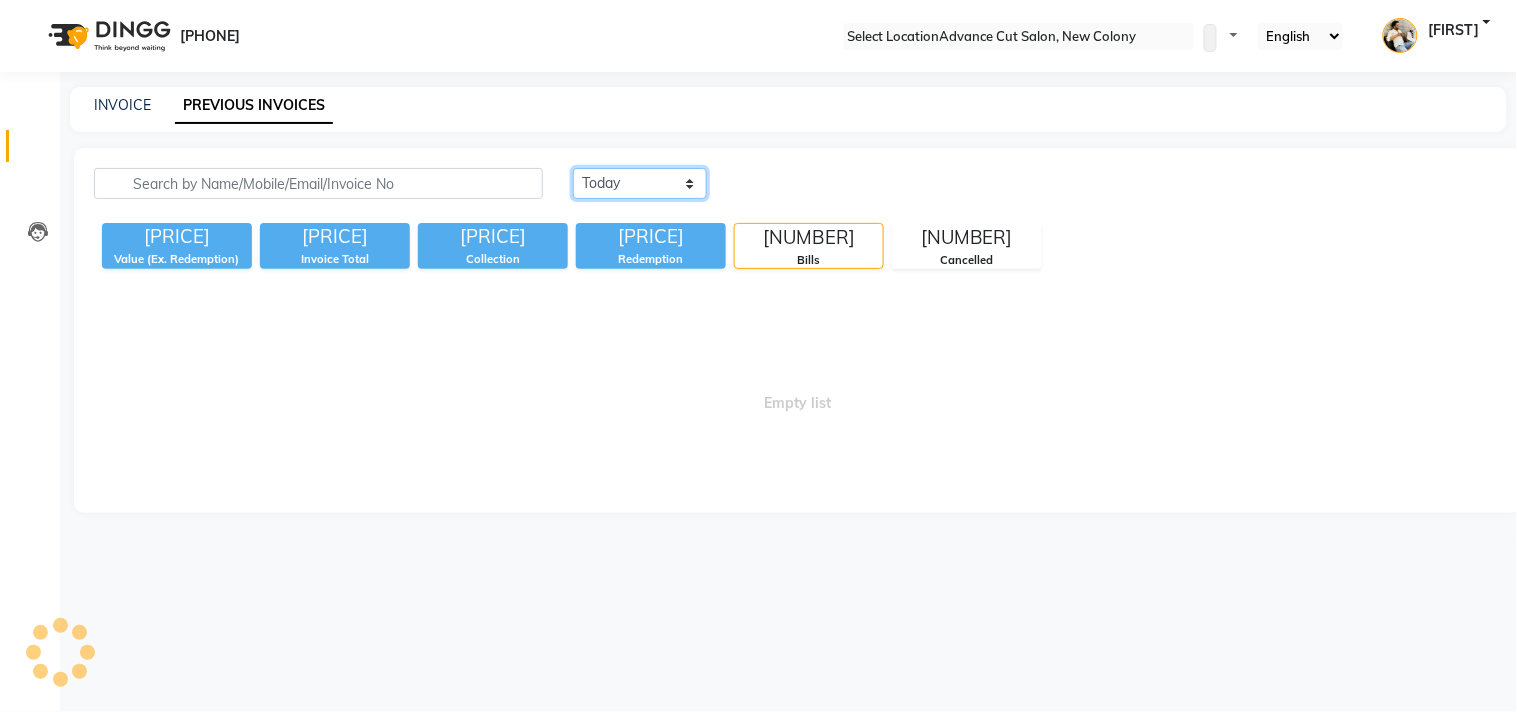 click on "Today Yesterday Custom Range" at bounding box center [640, 183] 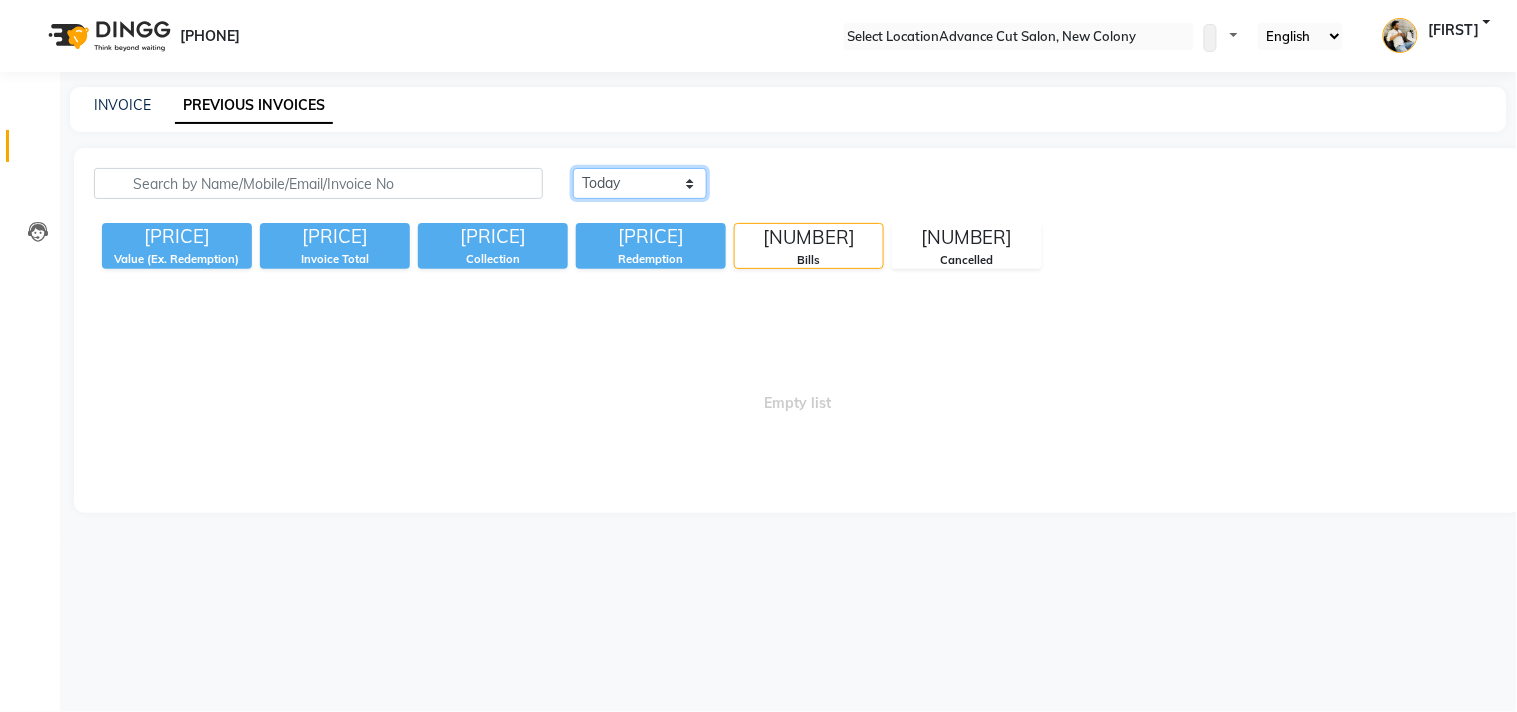 select on "yesterday" 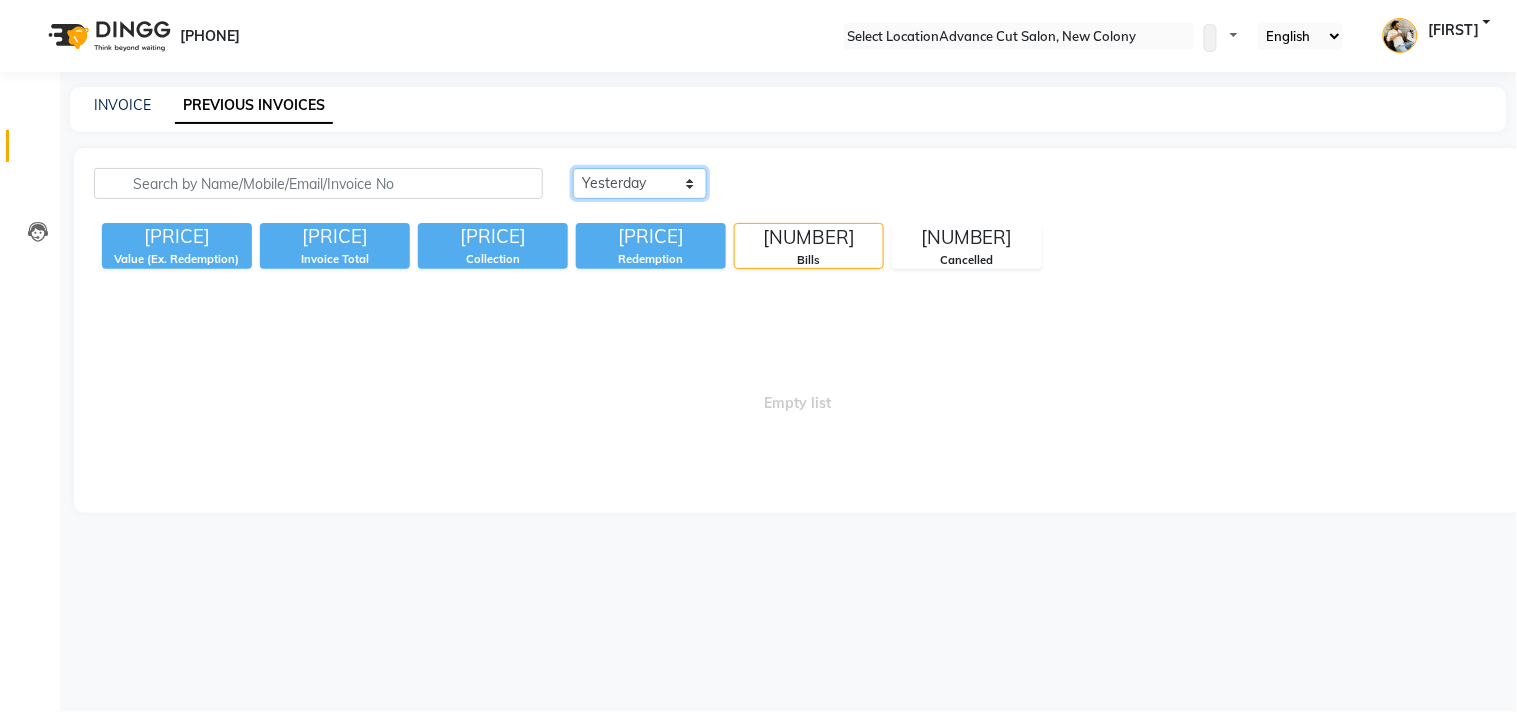 click on "Today Yesterday Custom Range" at bounding box center (640, 183) 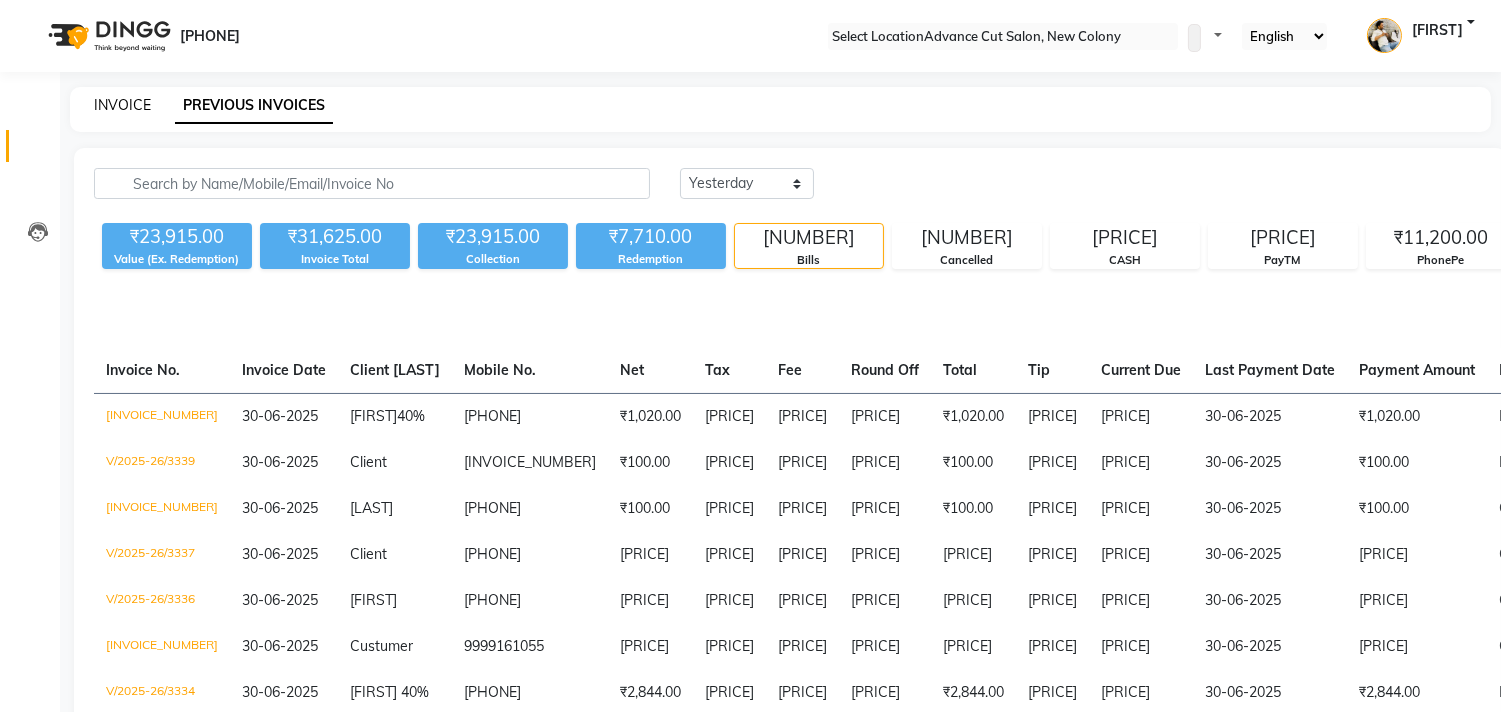 click on "INVOICE" at bounding box center (122, 105) 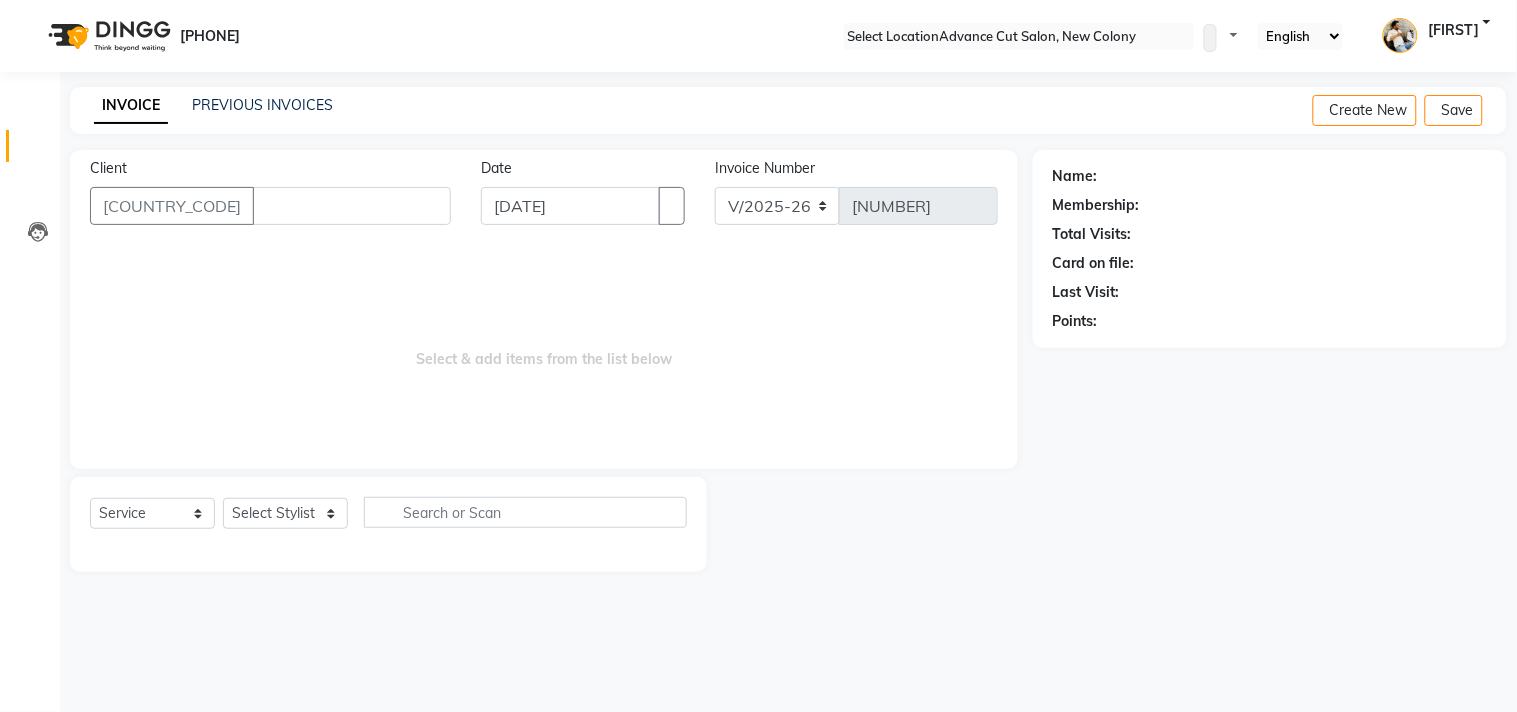 type 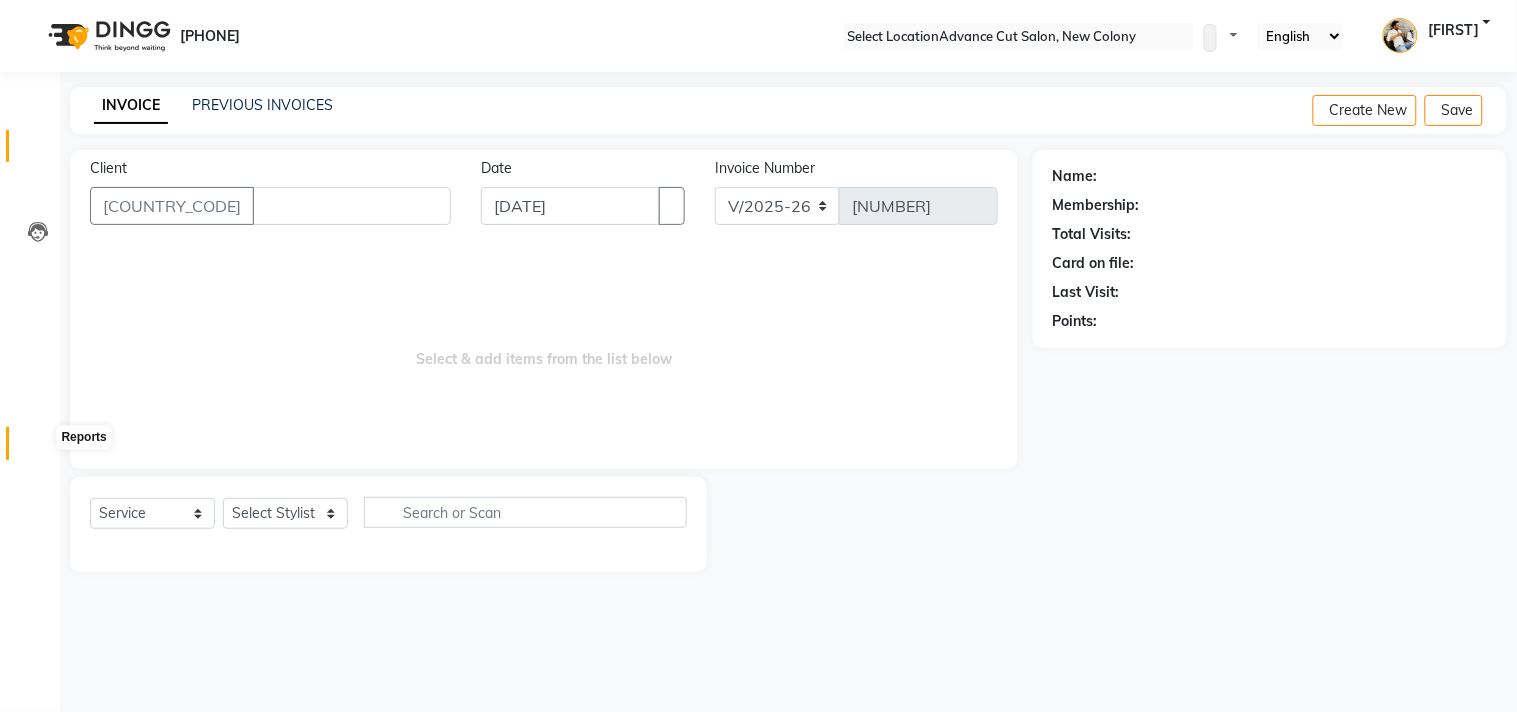 click at bounding box center [37, 448] 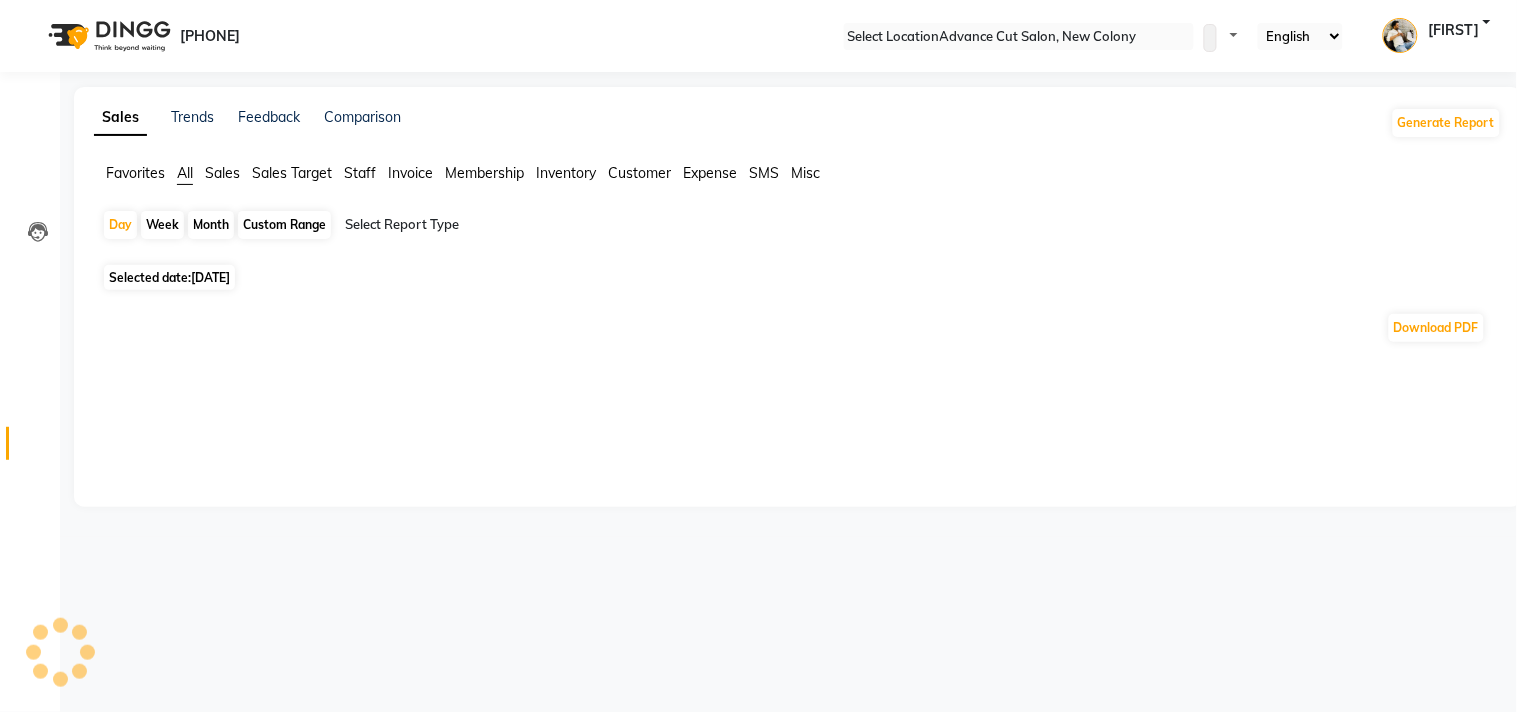 click on "Month" at bounding box center (211, 225) 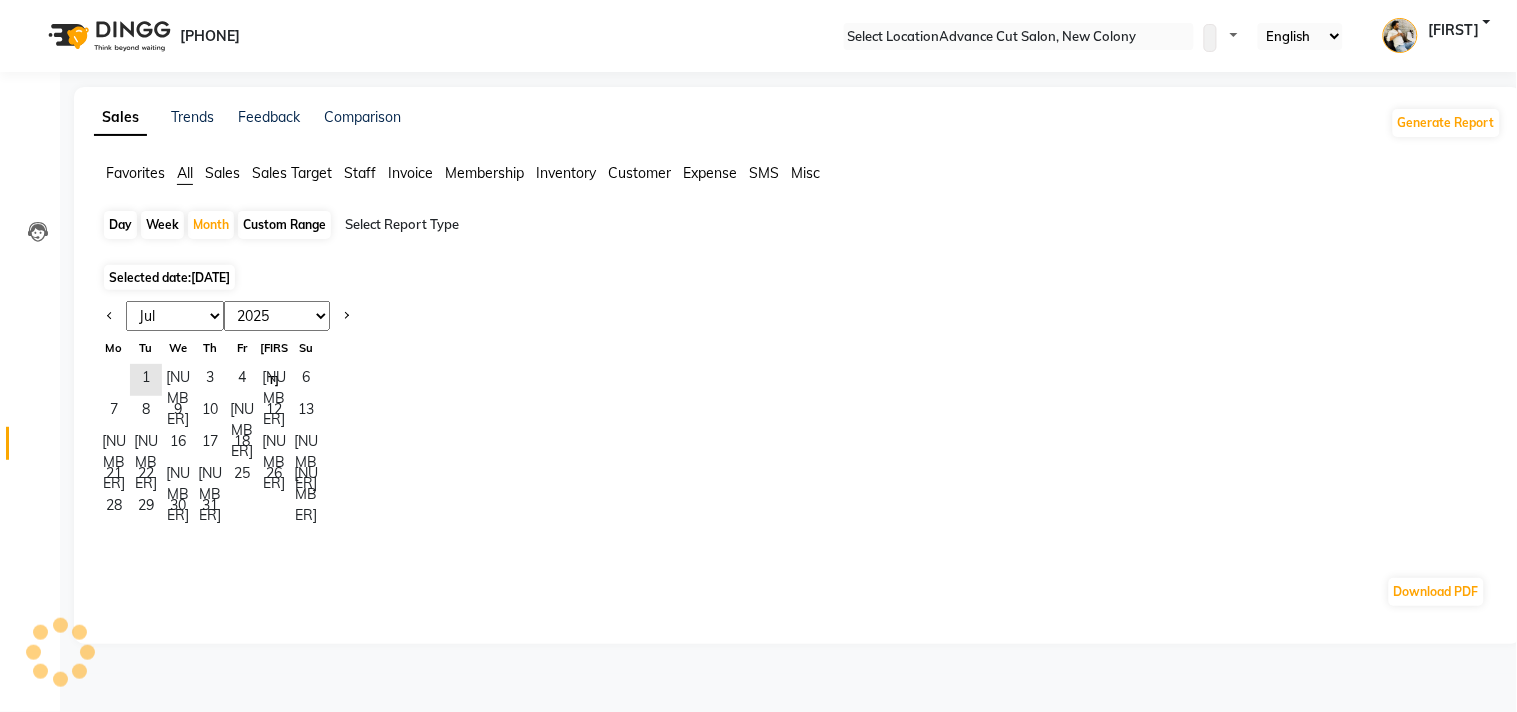 click on "Jan Feb Mar Apr May Jun Jul Aug Sep Oct Nov Dec" at bounding box center (175, 316) 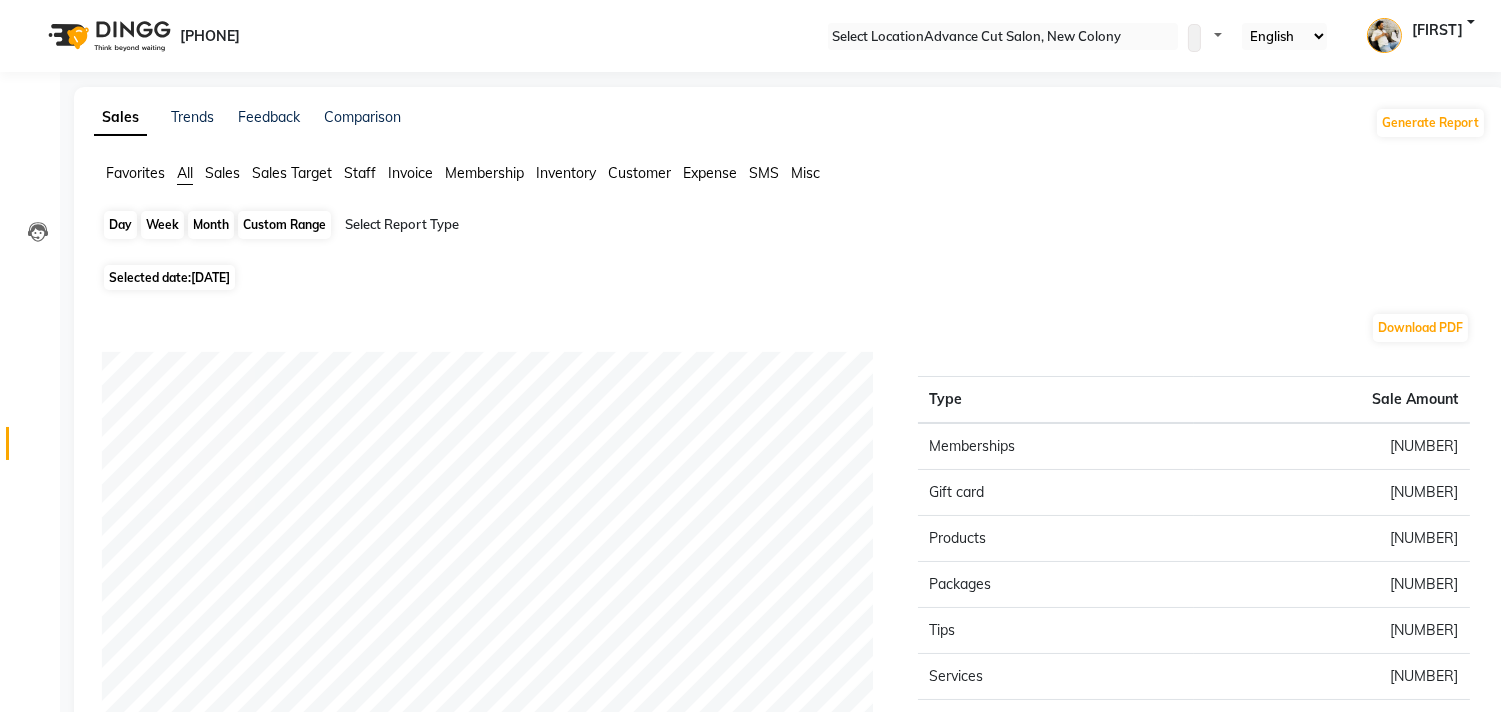 click on "Month" at bounding box center [211, 225] 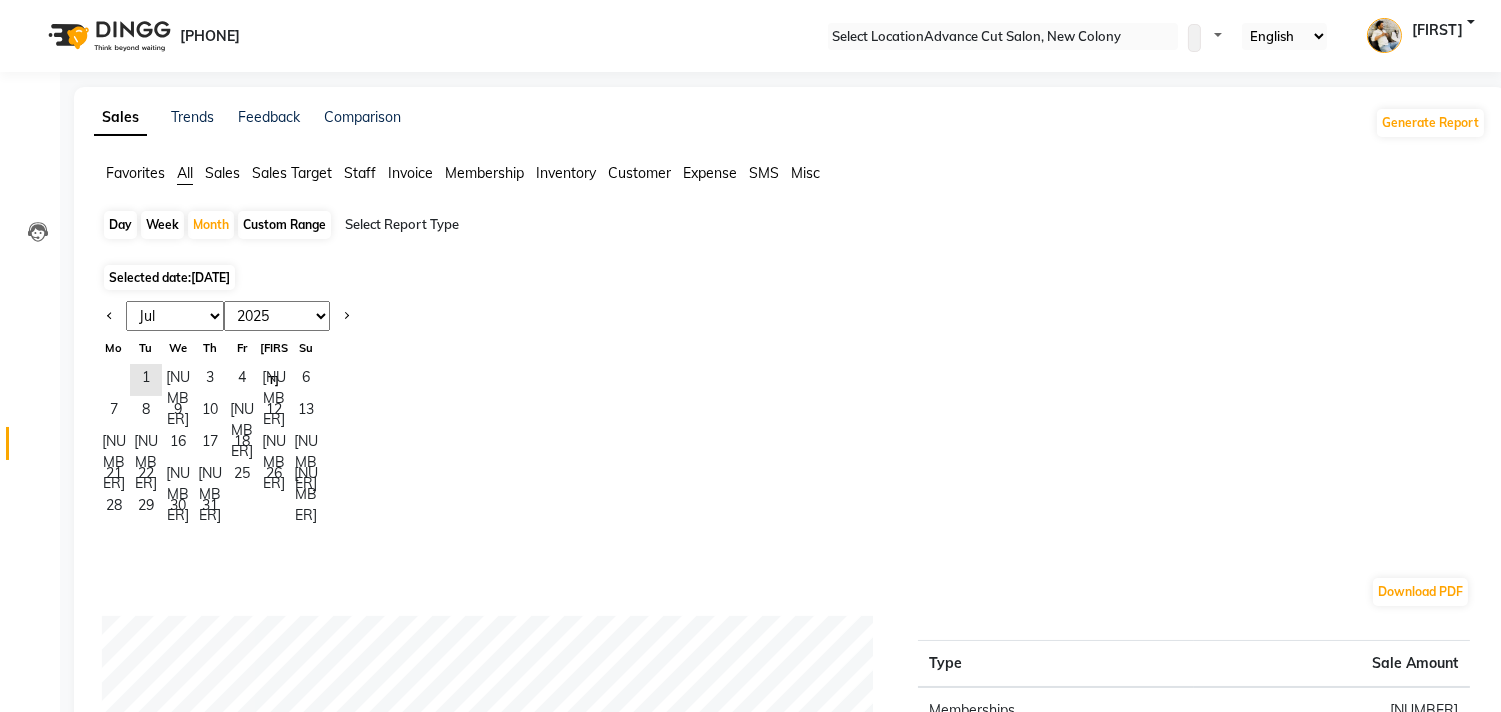 click on "Jan Feb Mar Apr May Jun Jul Aug Sep Oct Nov Dec" at bounding box center (175, 316) 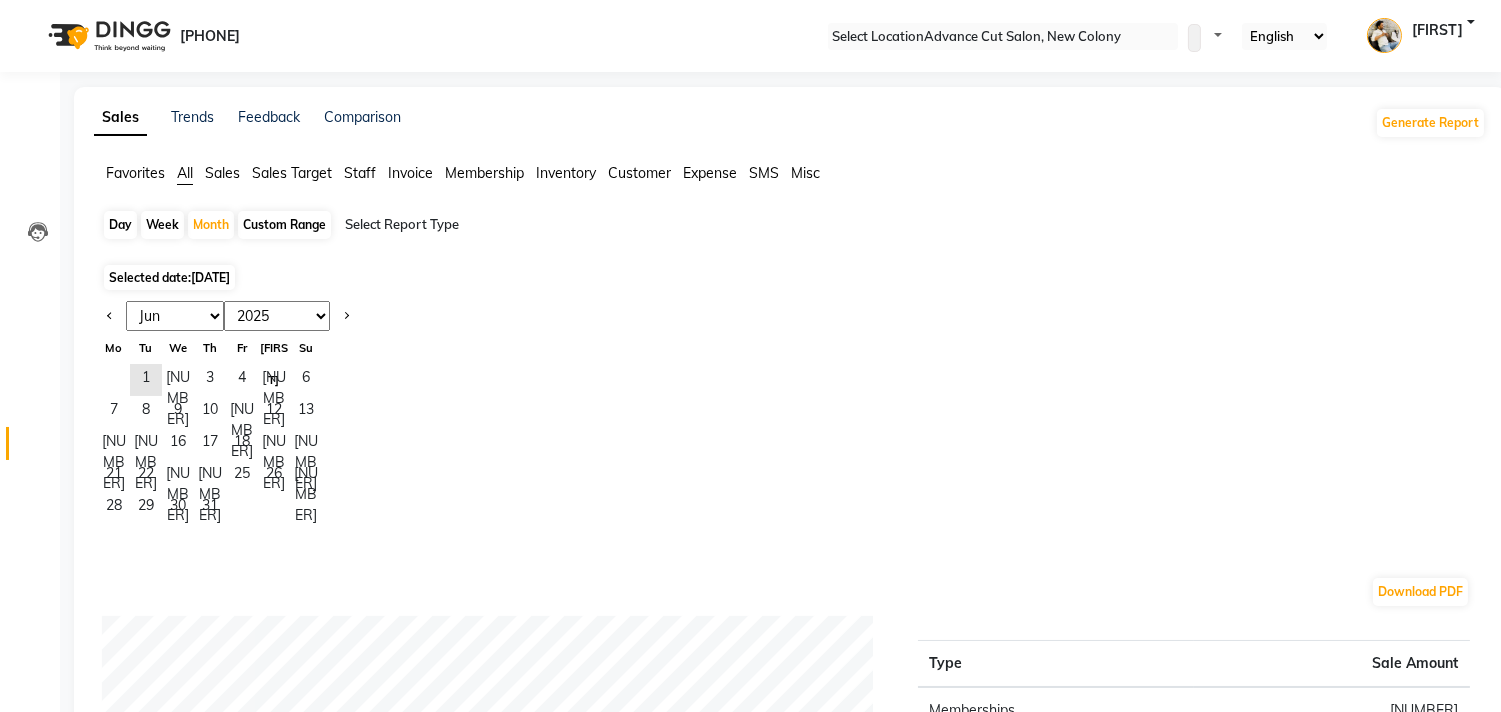 click on "Jan Feb Mar Apr May Jun Jul Aug Sep Oct Nov Dec" at bounding box center (175, 316) 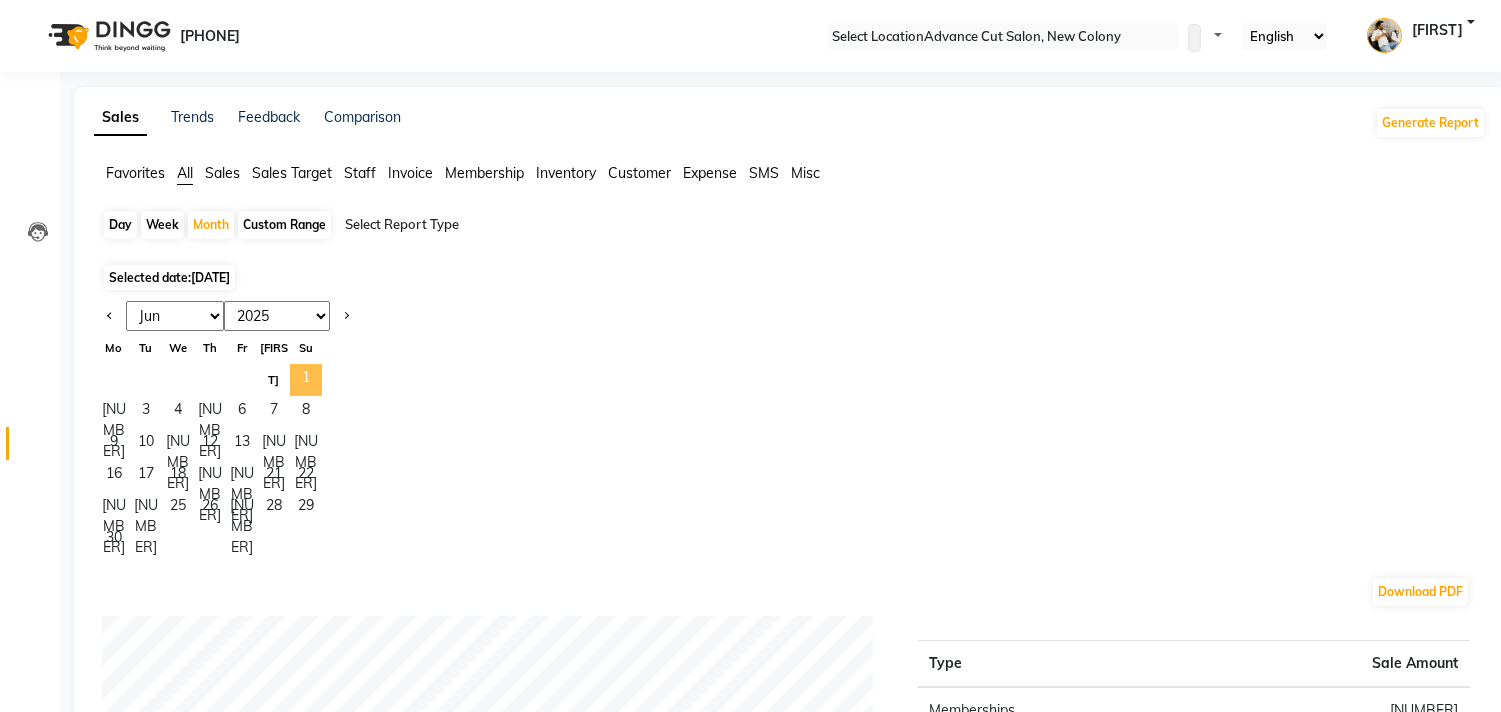 click on "1" at bounding box center [306, 380] 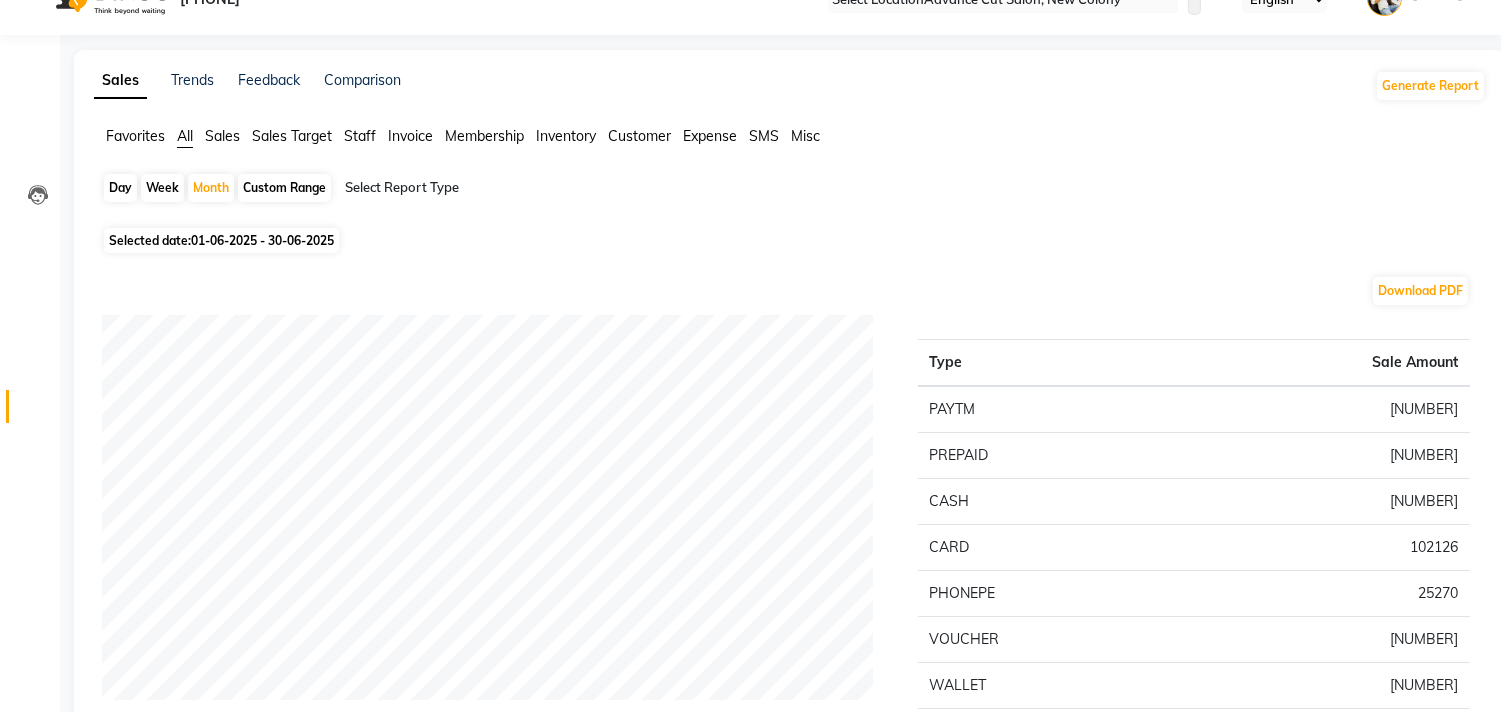 scroll, scrollTop: 0, scrollLeft: 0, axis: both 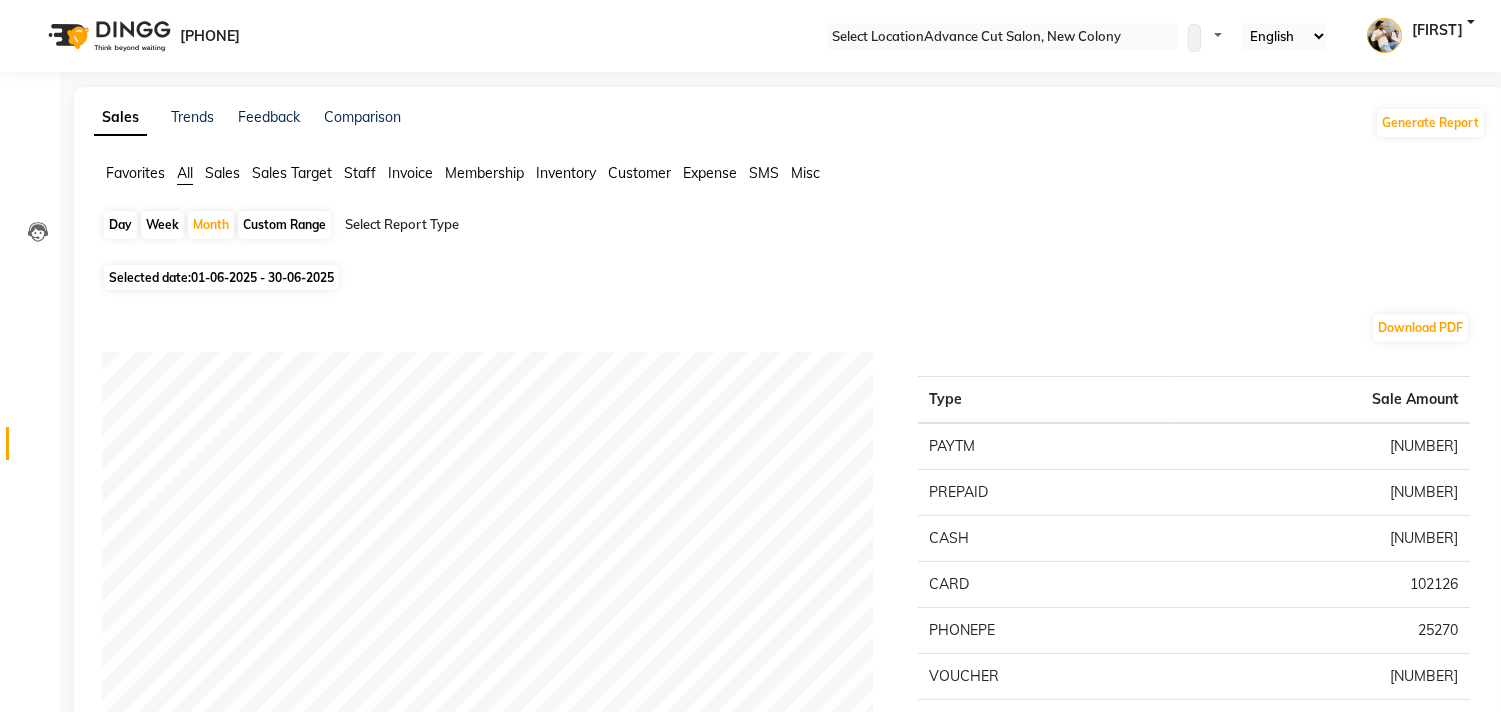 click at bounding box center (37, 448) 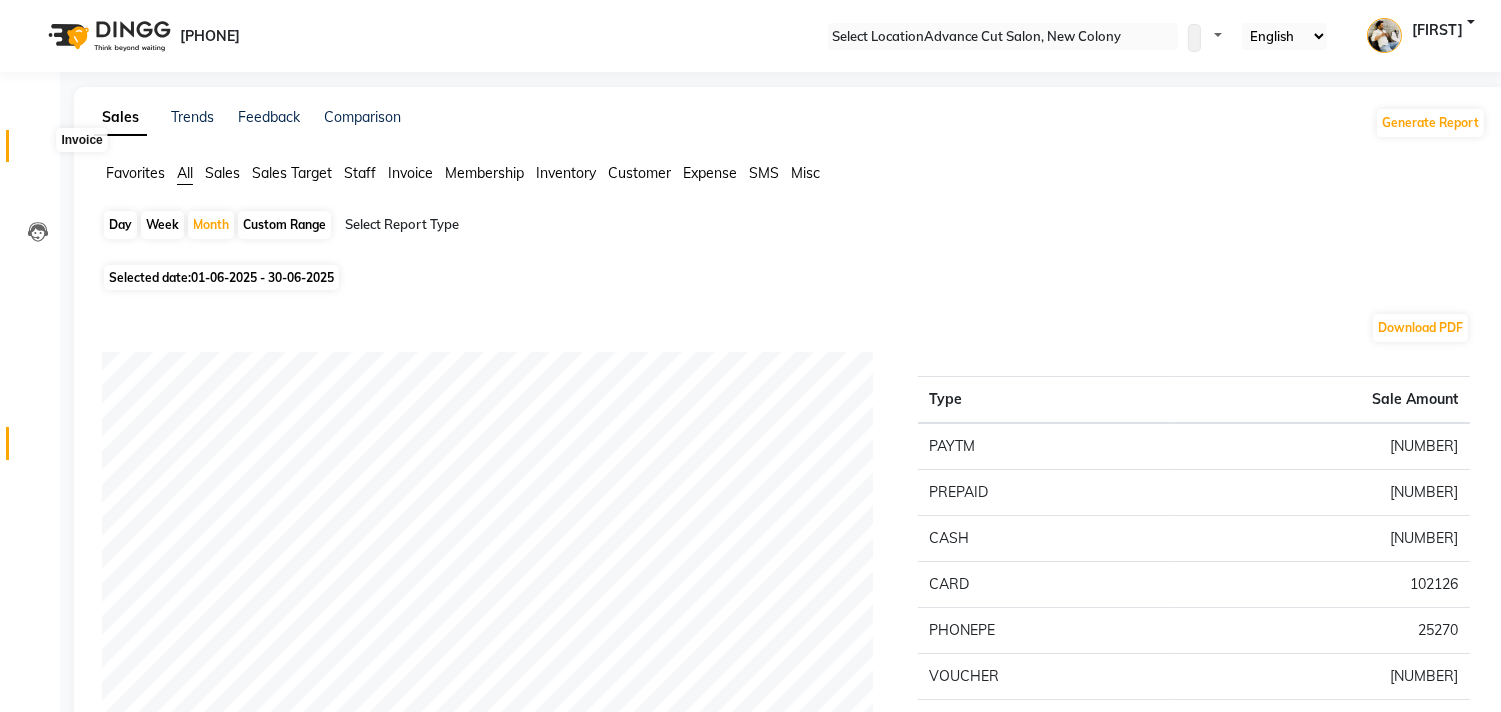 click at bounding box center (37, 151) 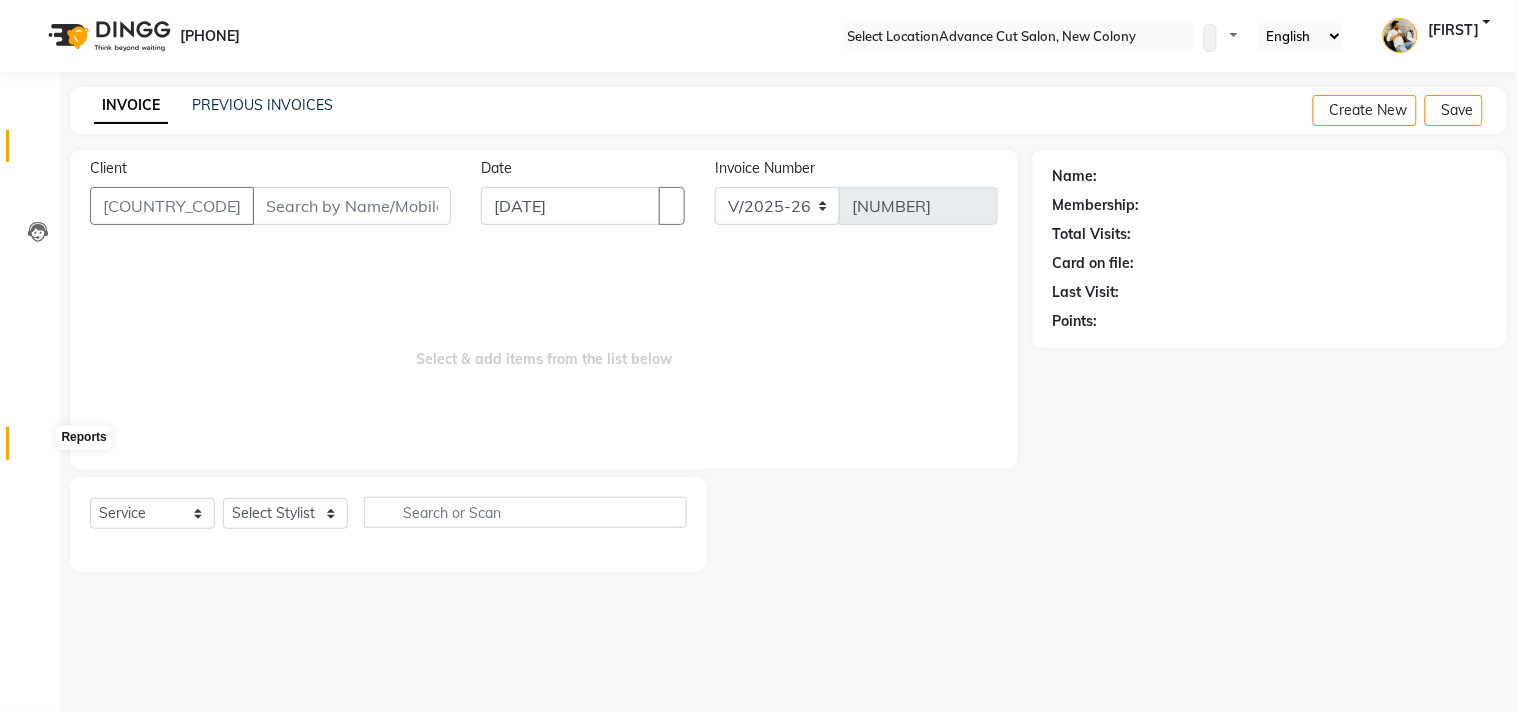 click at bounding box center (38, 448) 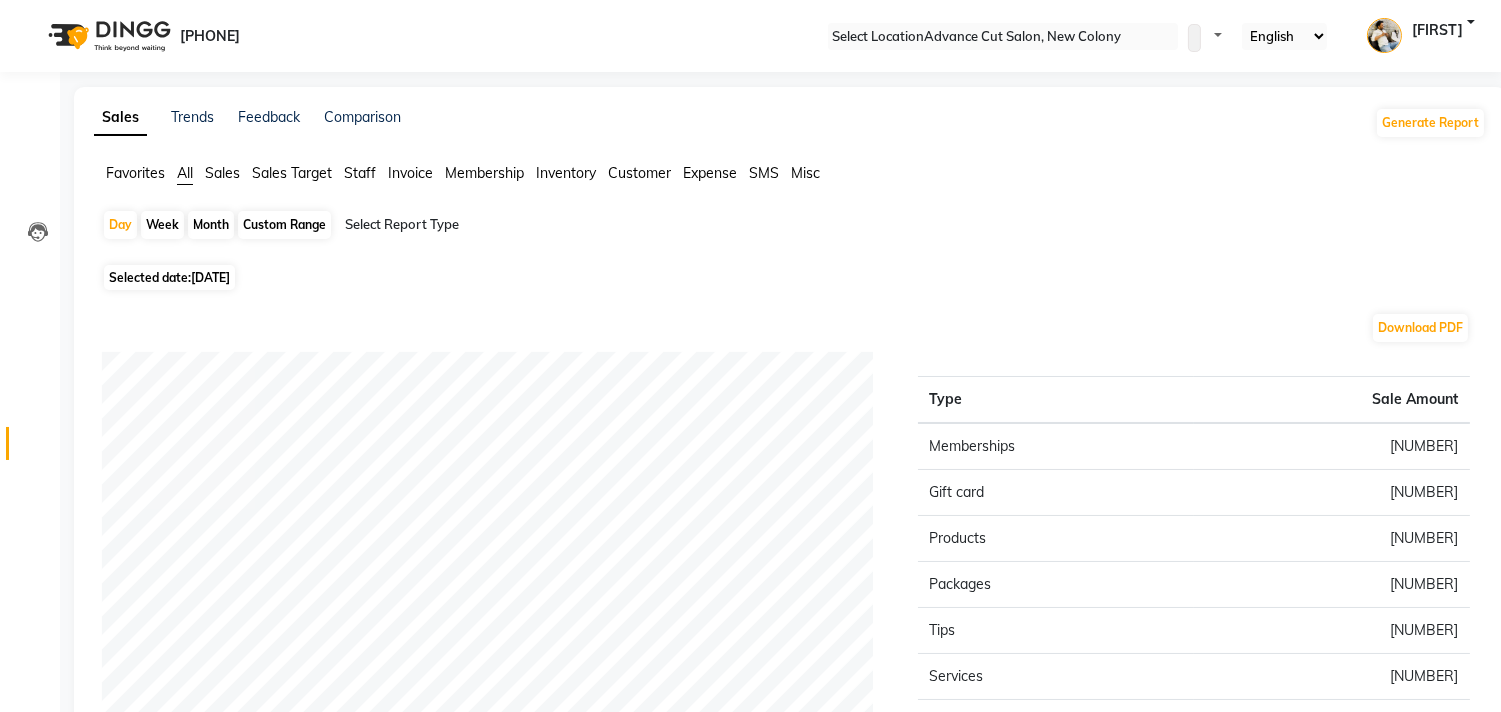 click on "[DATE]" at bounding box center [210, 277] 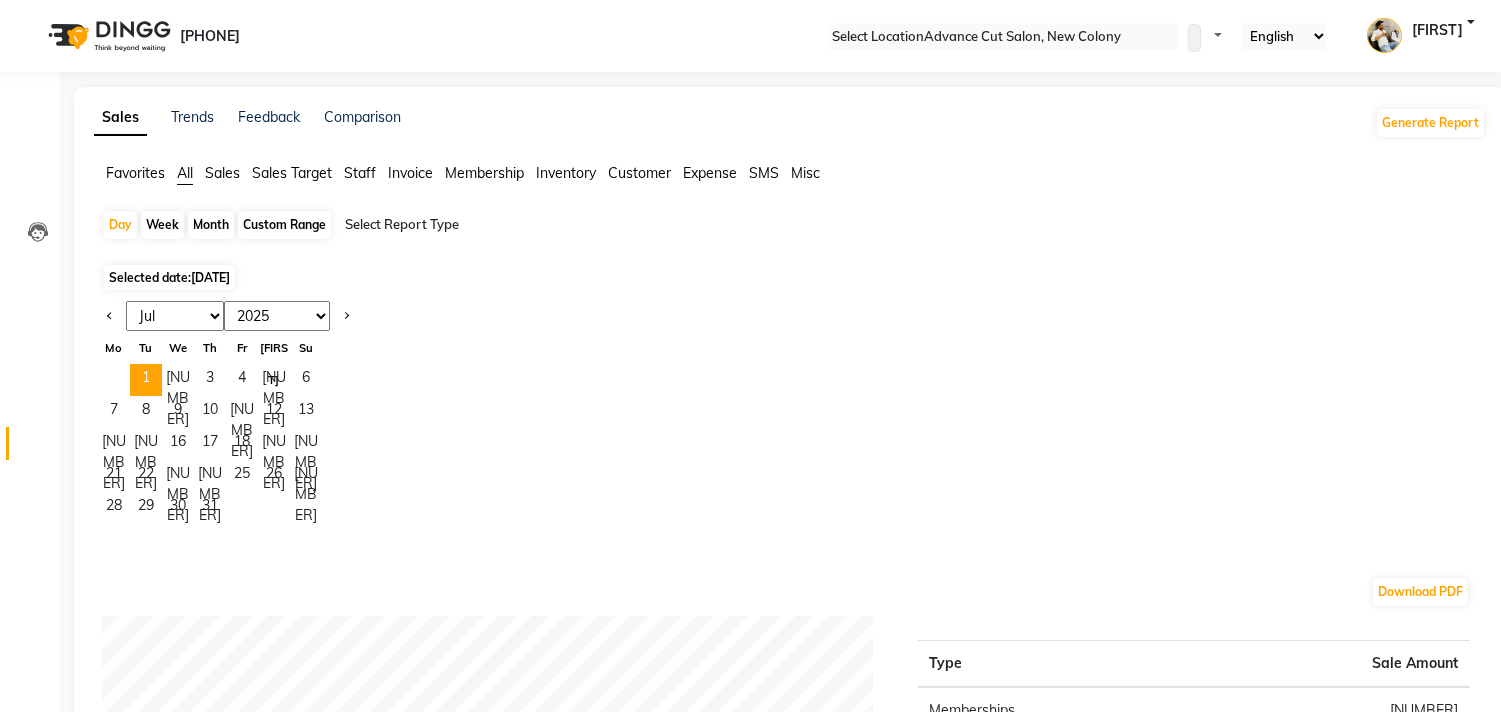 click on "Jan Feb Mar Apr May Jun Jul Aug Sep Oct Nov Dec" at bounding box center [175, 316] 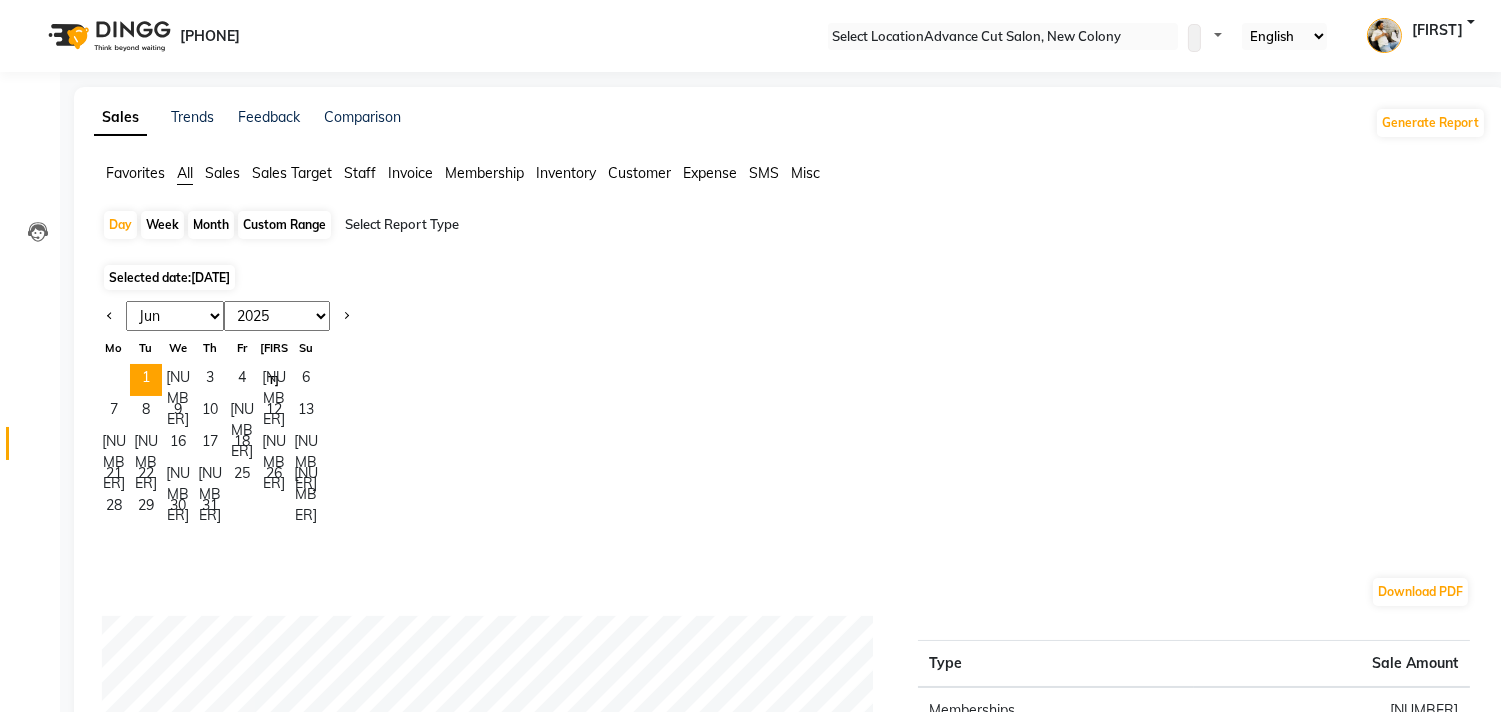 click on "Jan Feb Mar Apr May Jun Jul Aug Sep Oct Nov Dec" at bounding box center [175, 316] 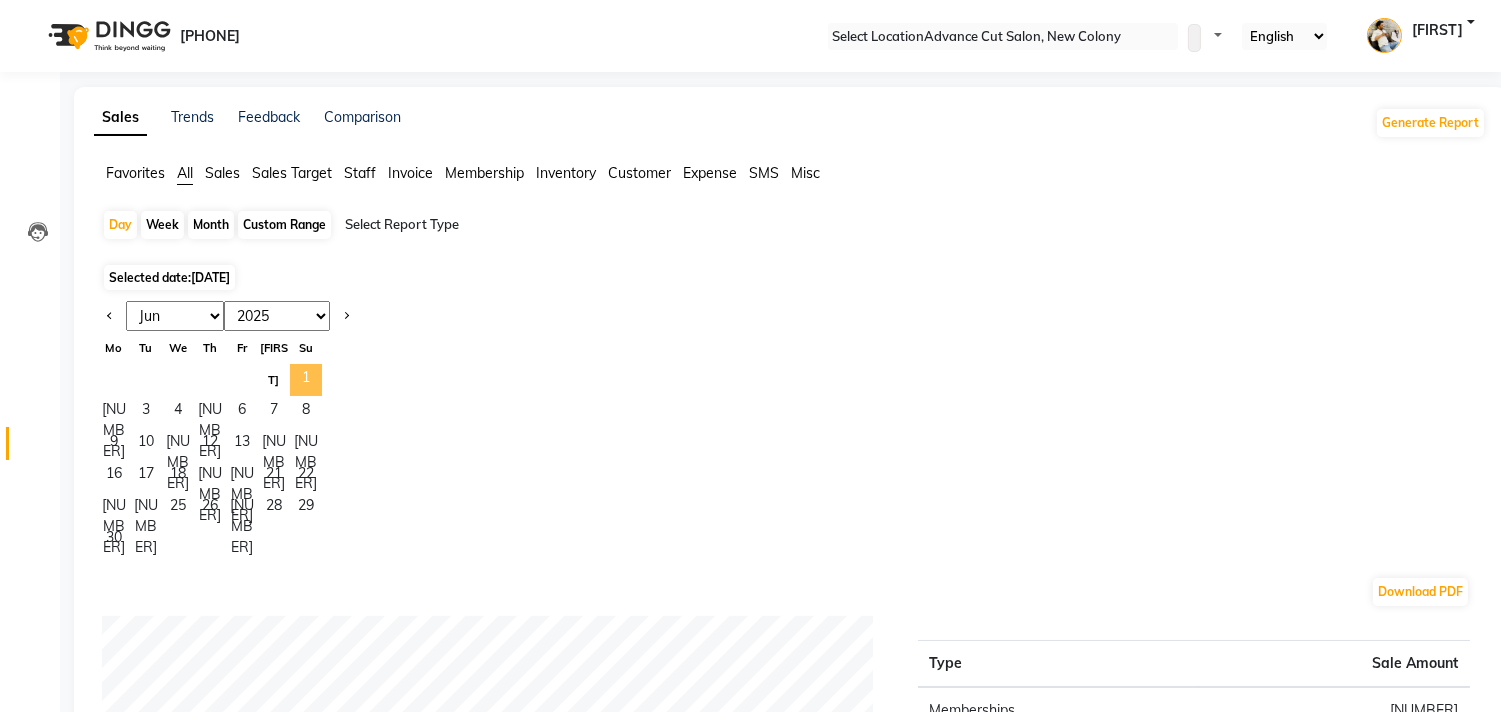 click on "1" at bounding box center [306, 380] 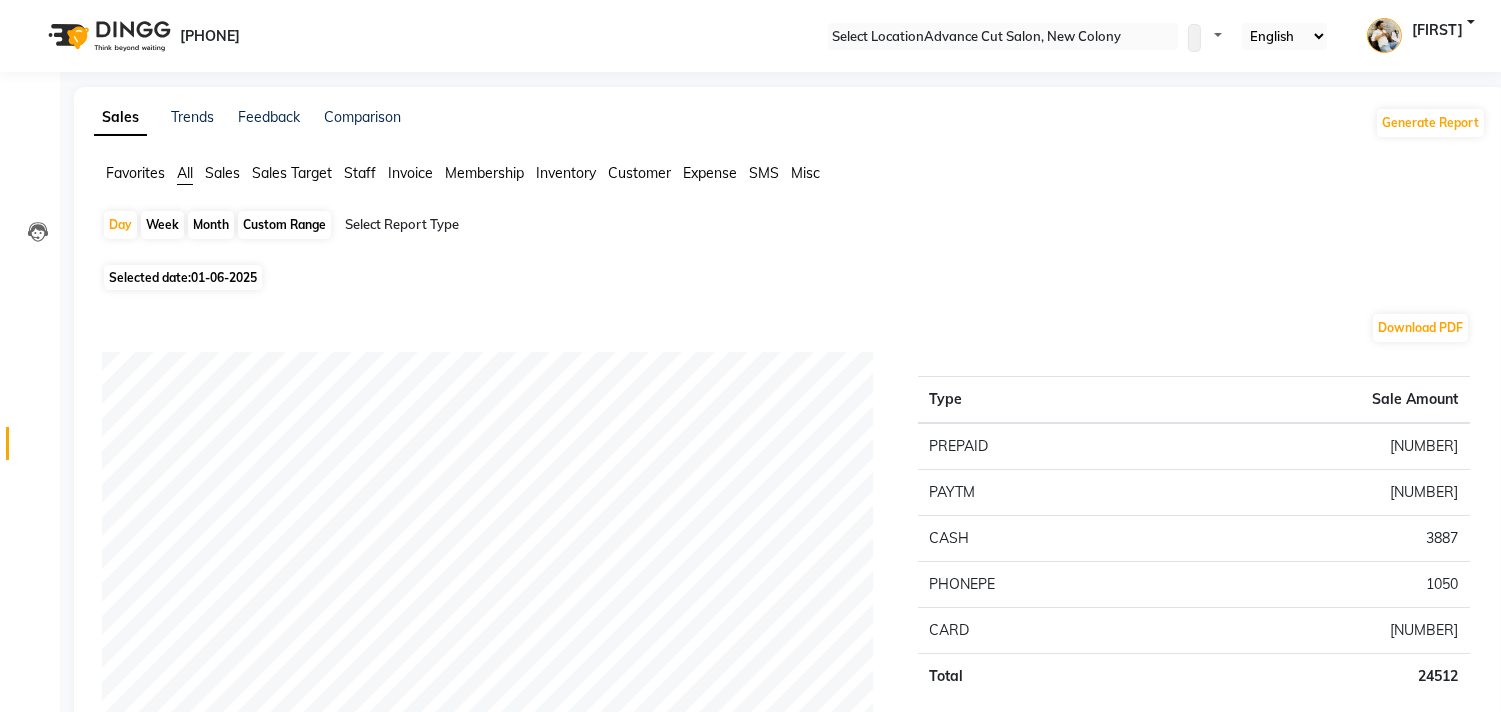 click on "01-06-2025" at bounding box center [224, 277] 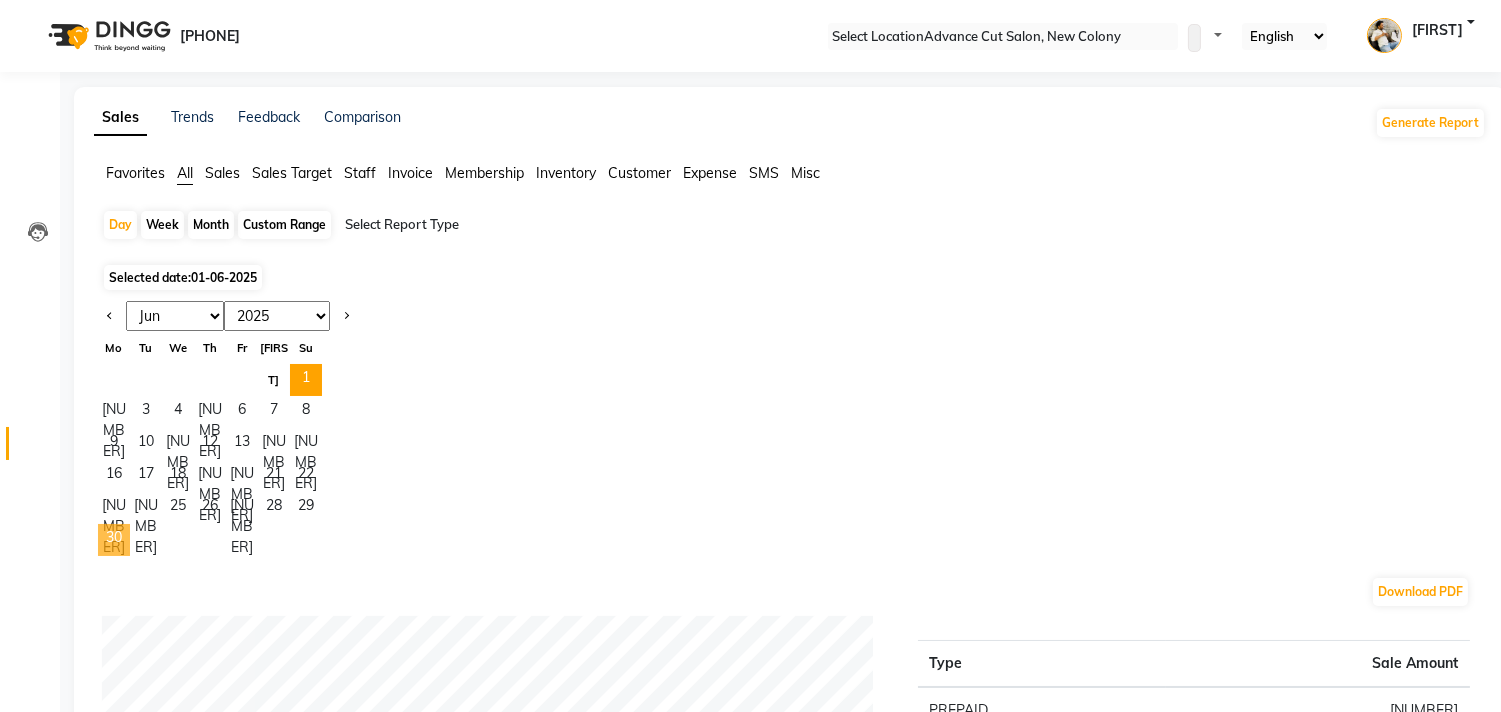 click on "30" at bounding box center (114, 540) 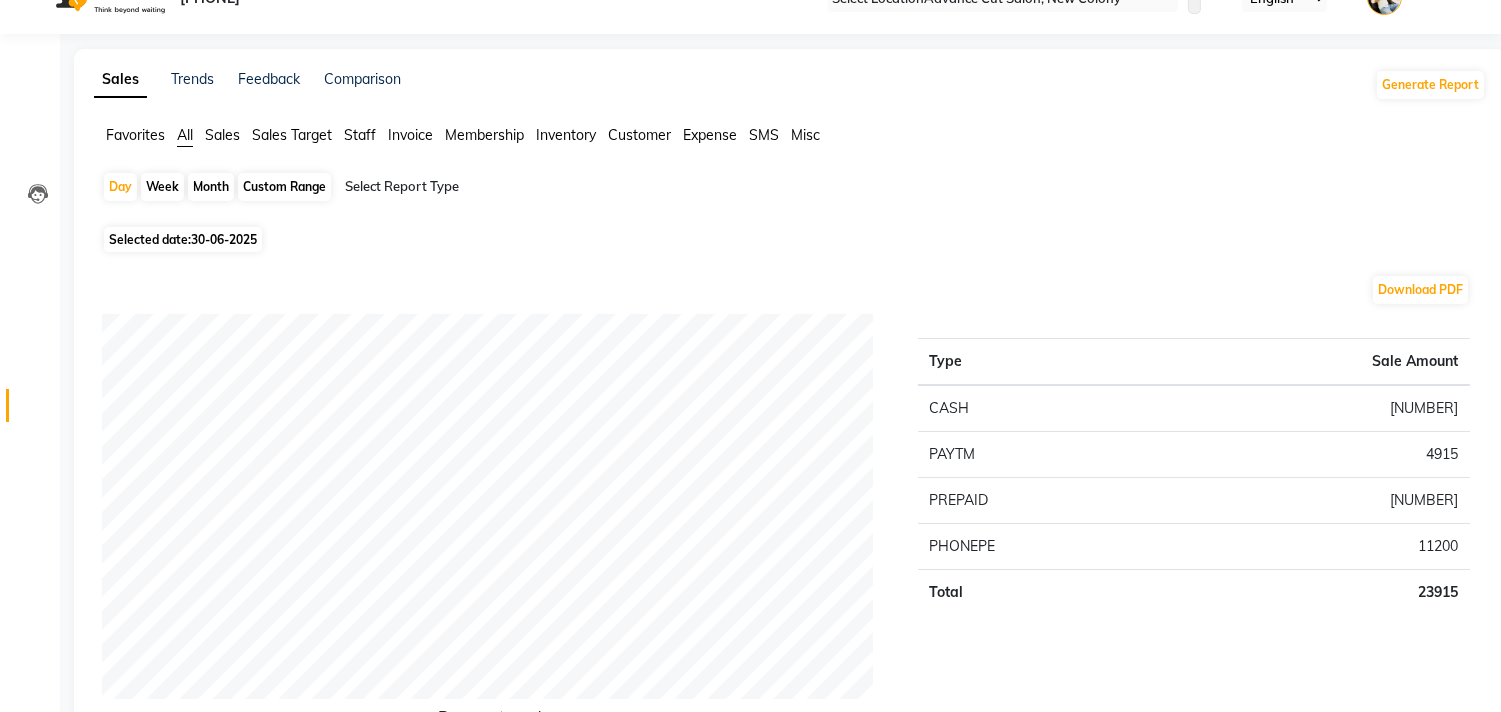scroll, scrollTop: 0, scrollLeft: 0, axis: both 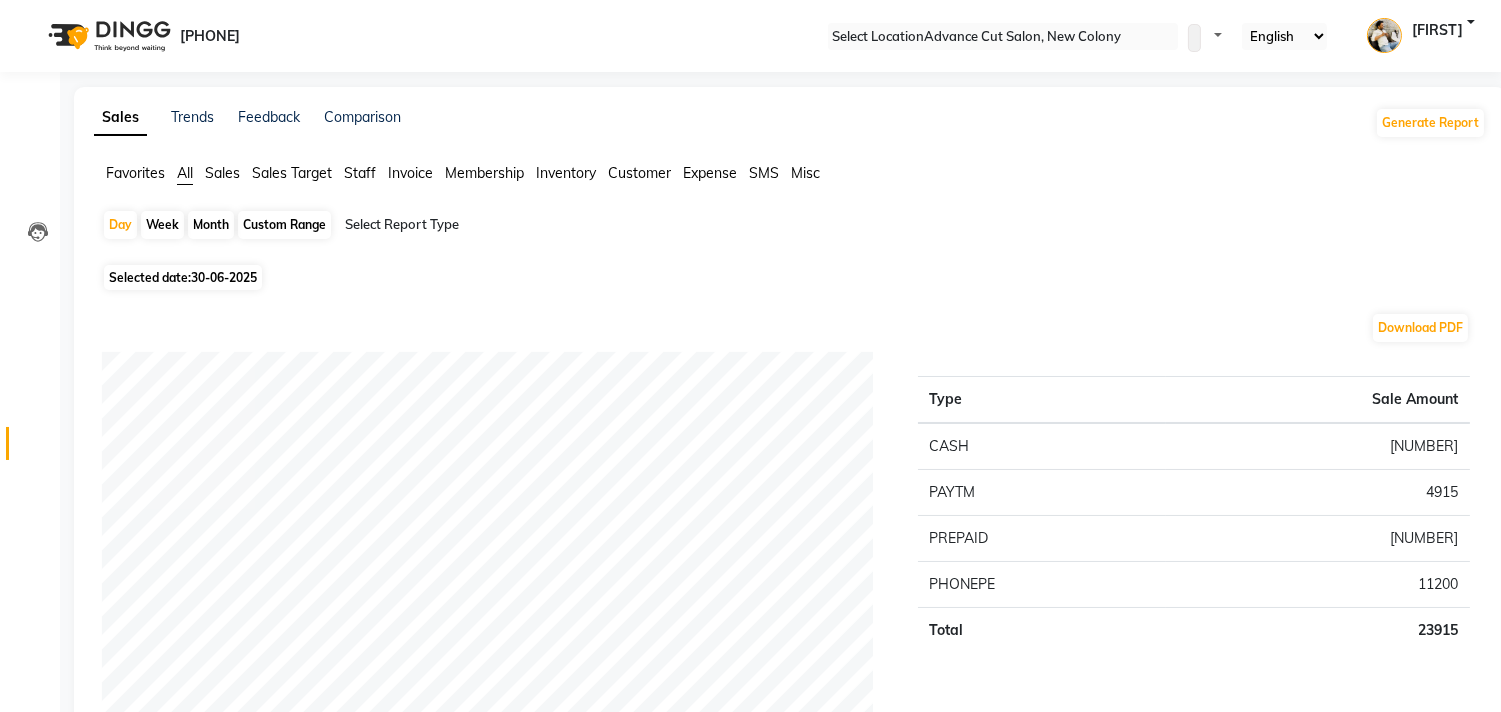 click on "Selected date:  30-06-2025" at bounding box center [183, 277] 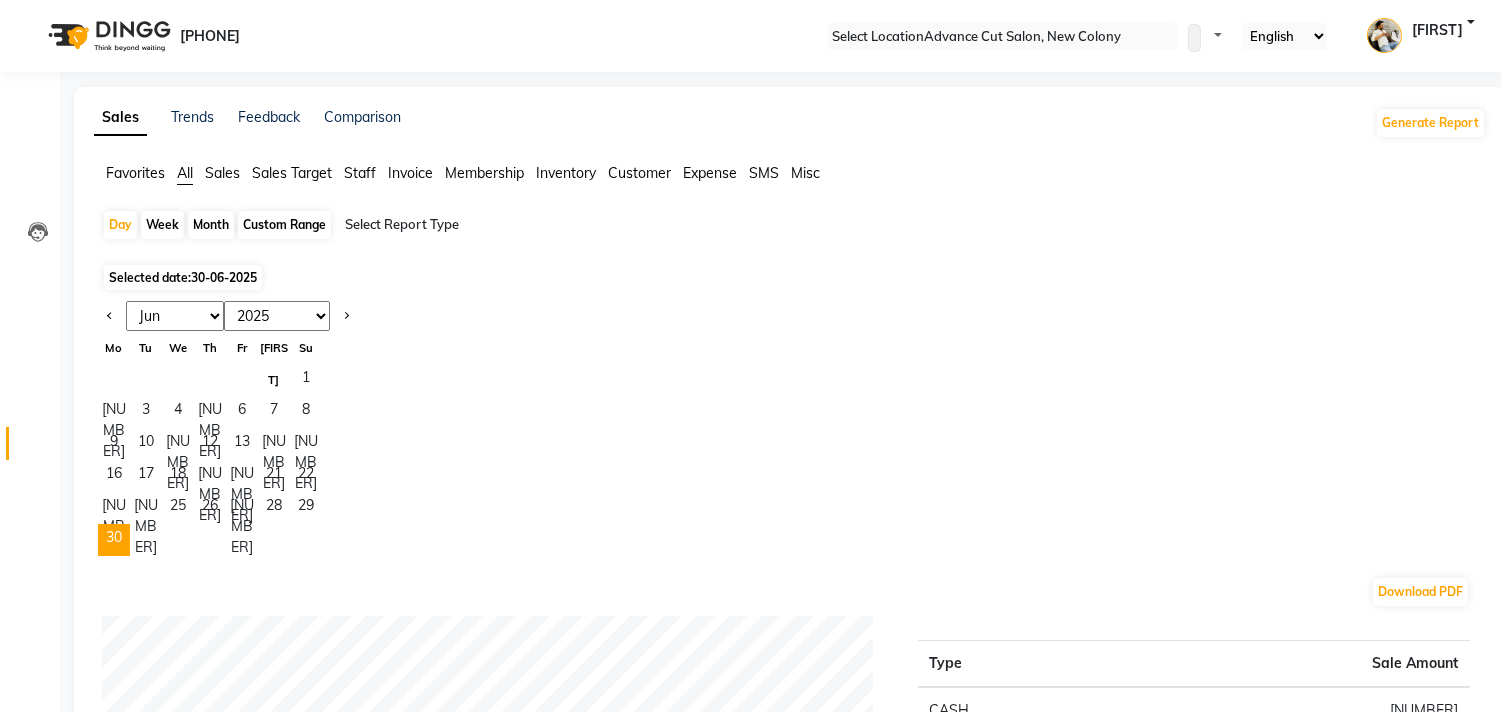click on "Month" at bounding box center (211, 225) 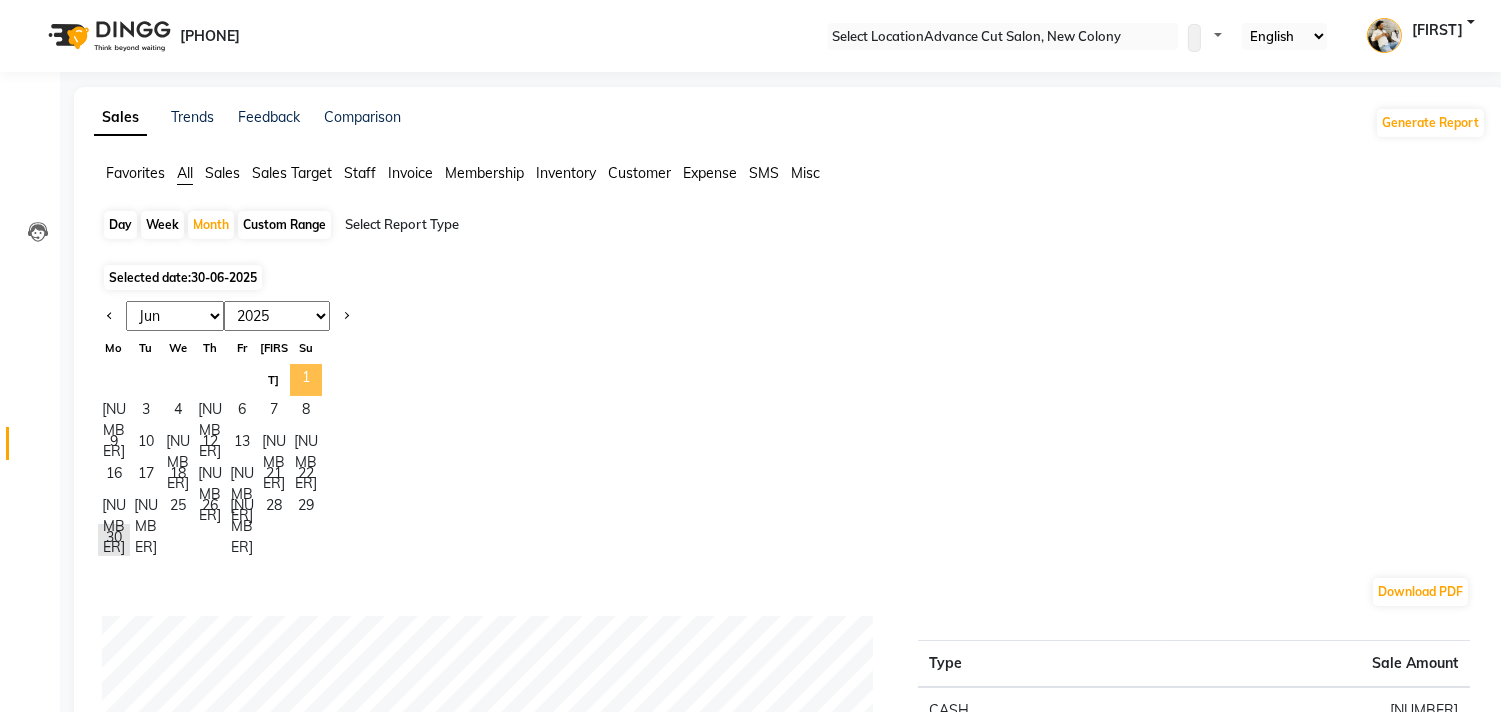 click on "1" at bounding box center [306, 380] 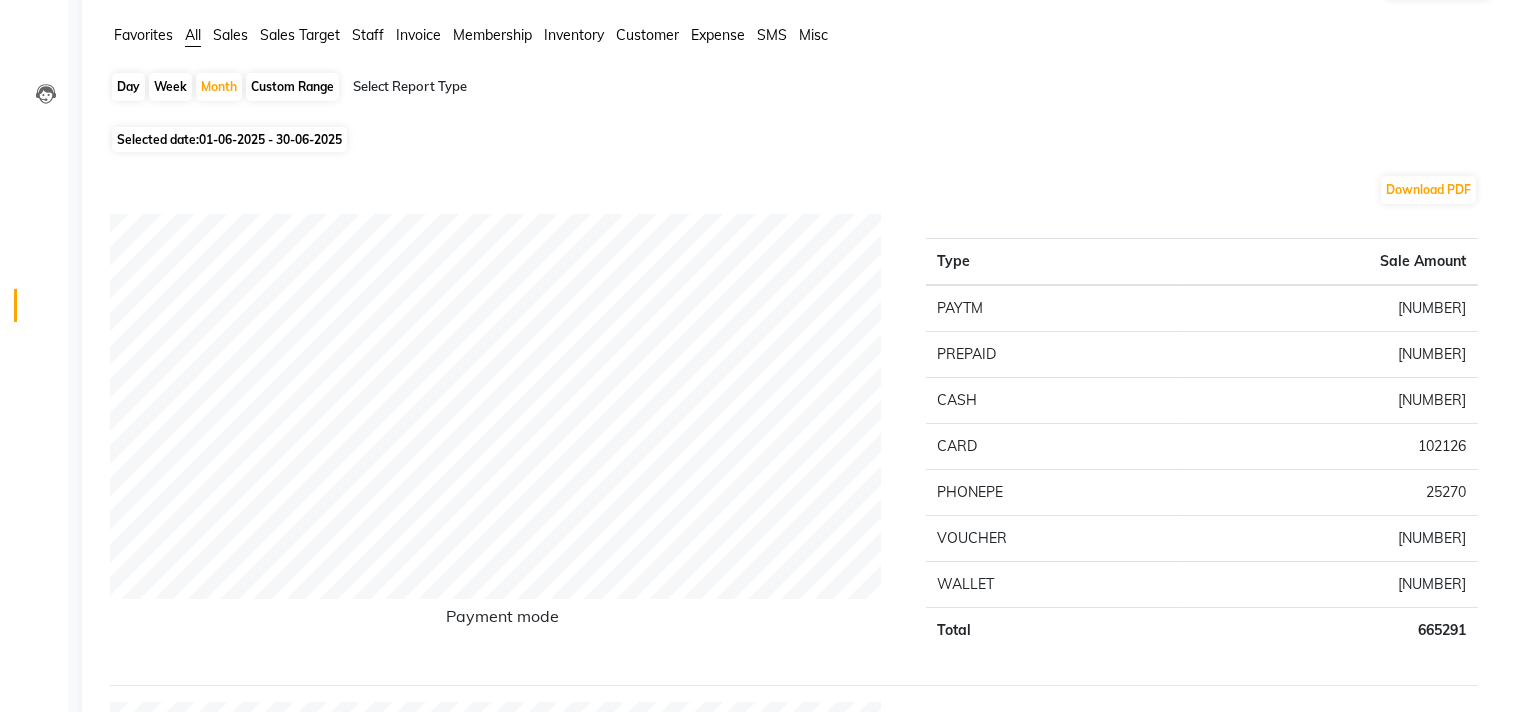 scroll, scrollTop: 0, scrollLeft: 0, axis: both 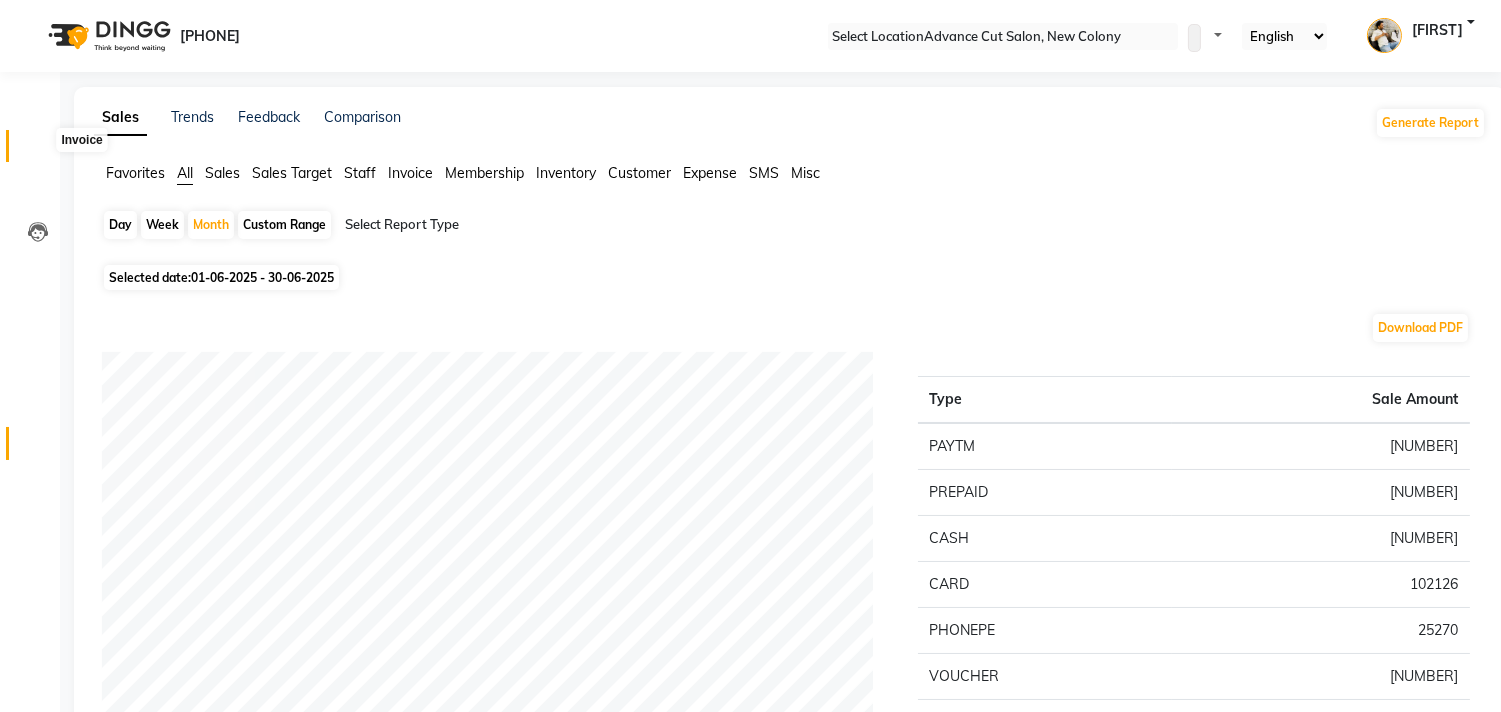 click at bounding box center (37, 151) 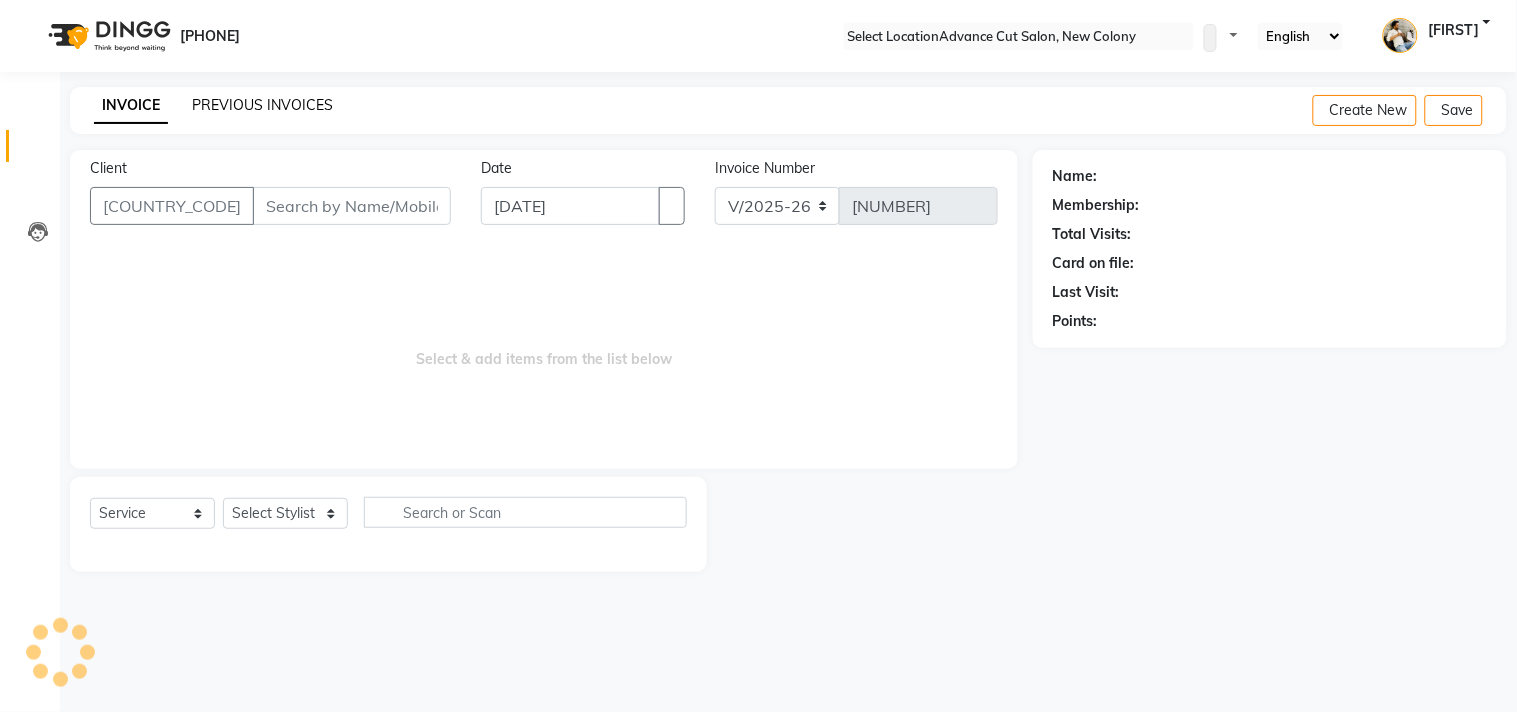 click on "PREVIOUS INVOICES" at bounding box center [262, 105] 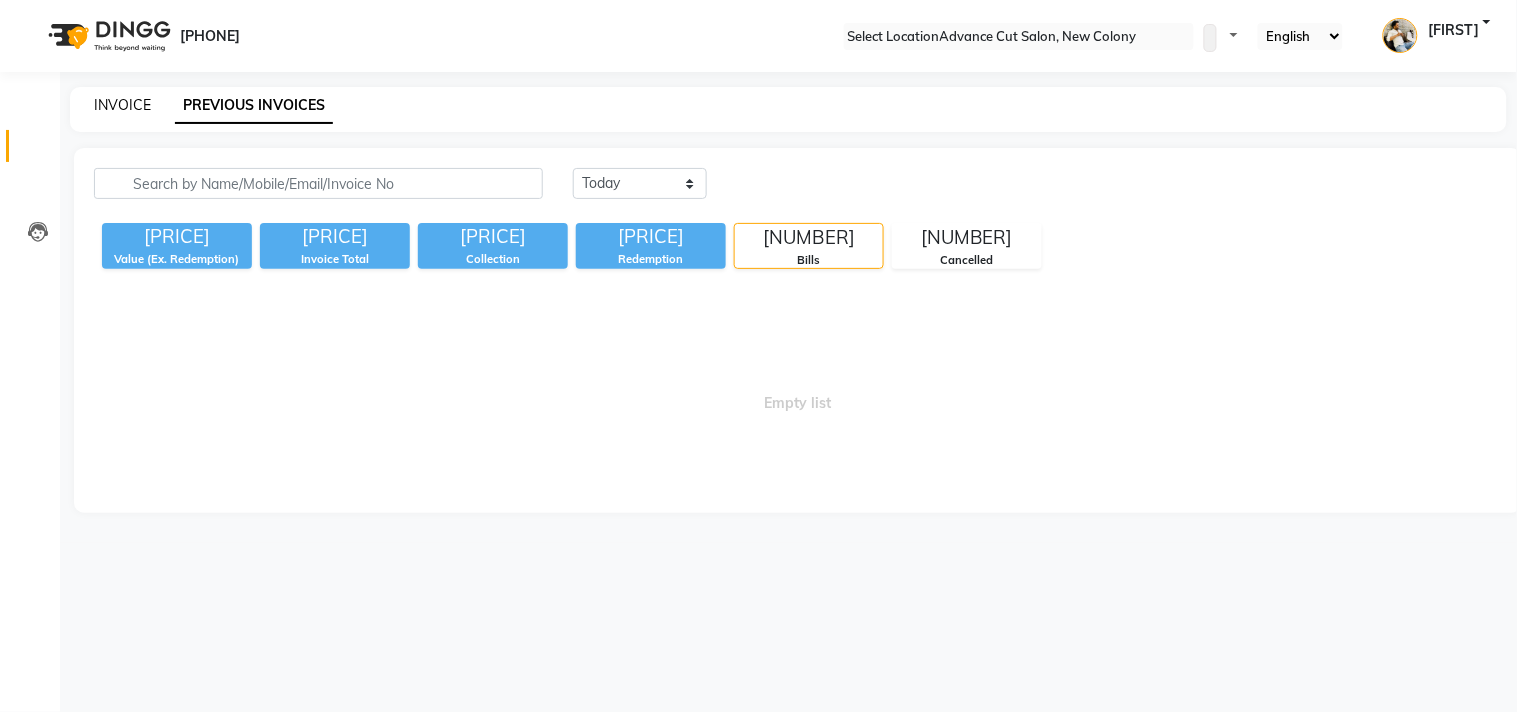 click on "INVOICE" at bounding box center [122, 105] 